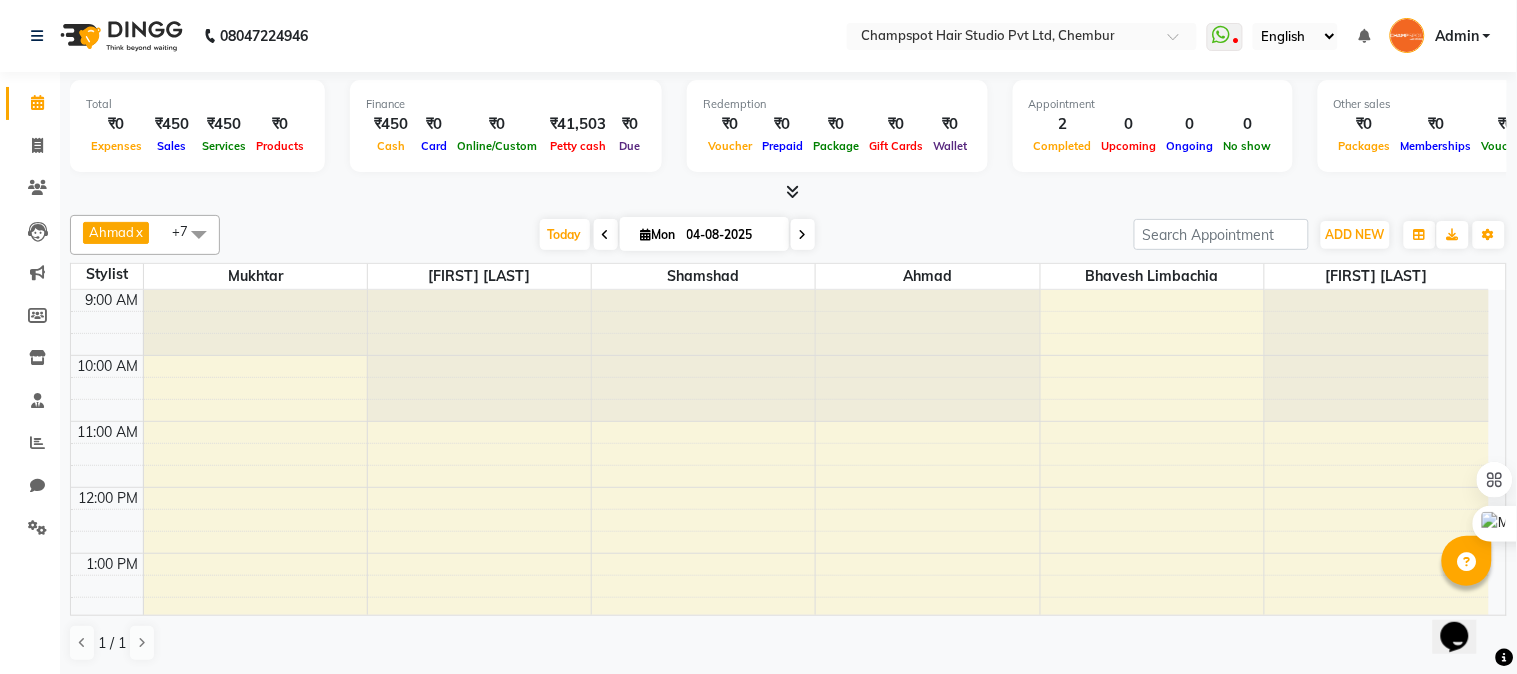 scroll, scrollTop: 0, scrollLeft: 0, axis: both 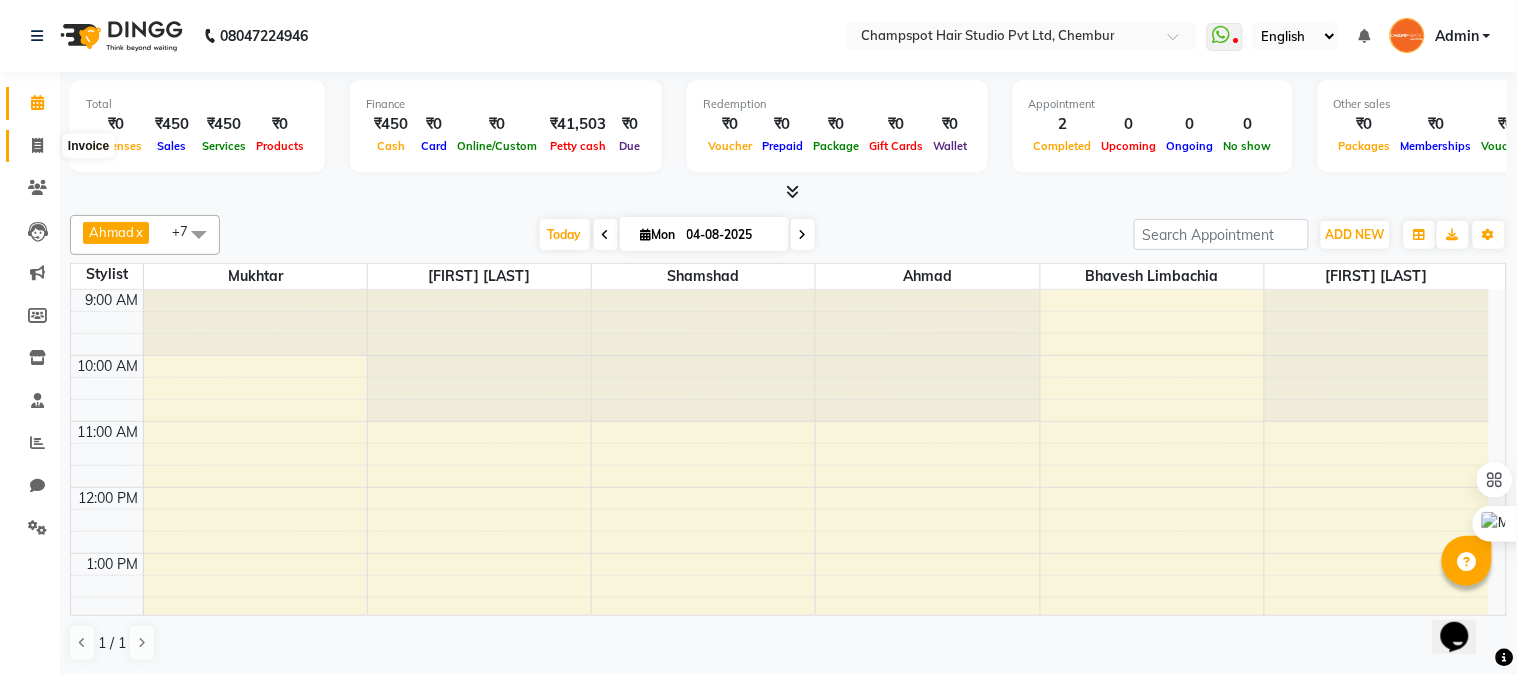 click 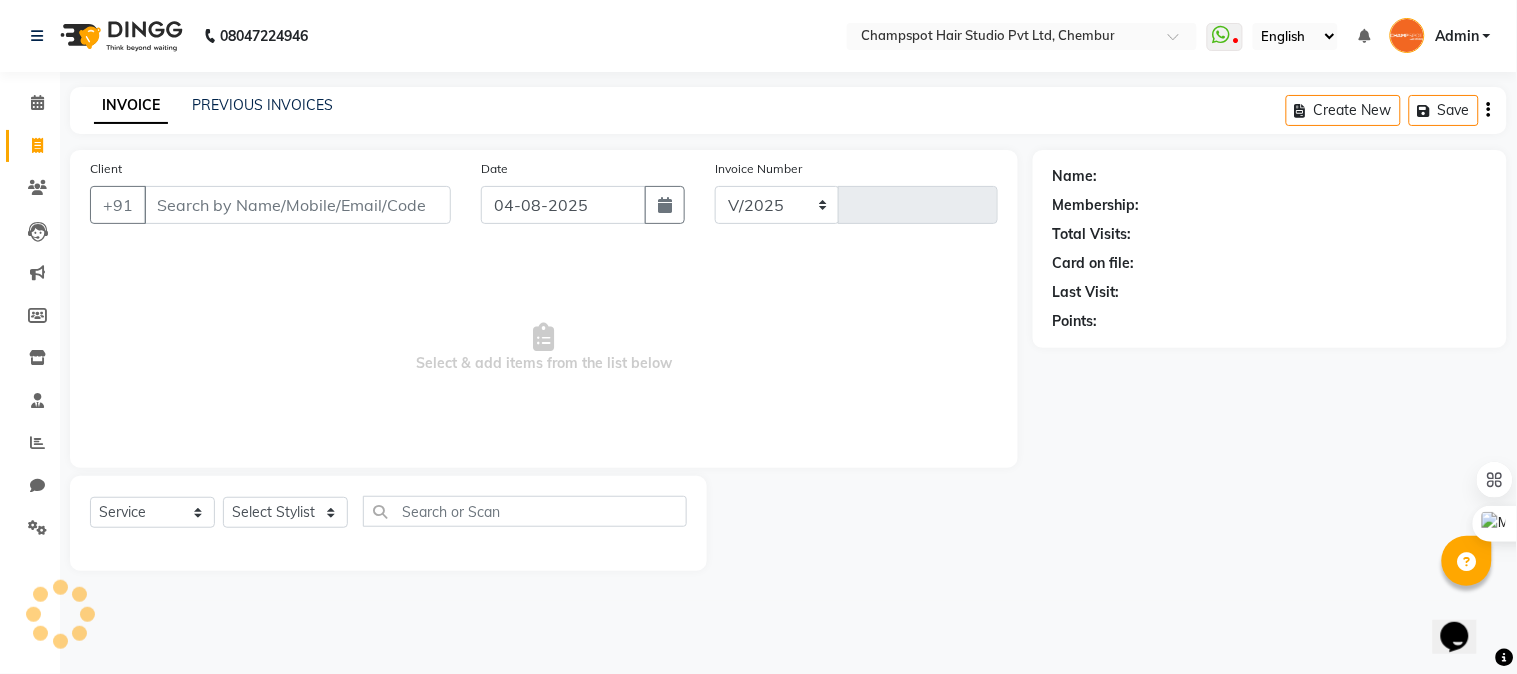 select on "7690" 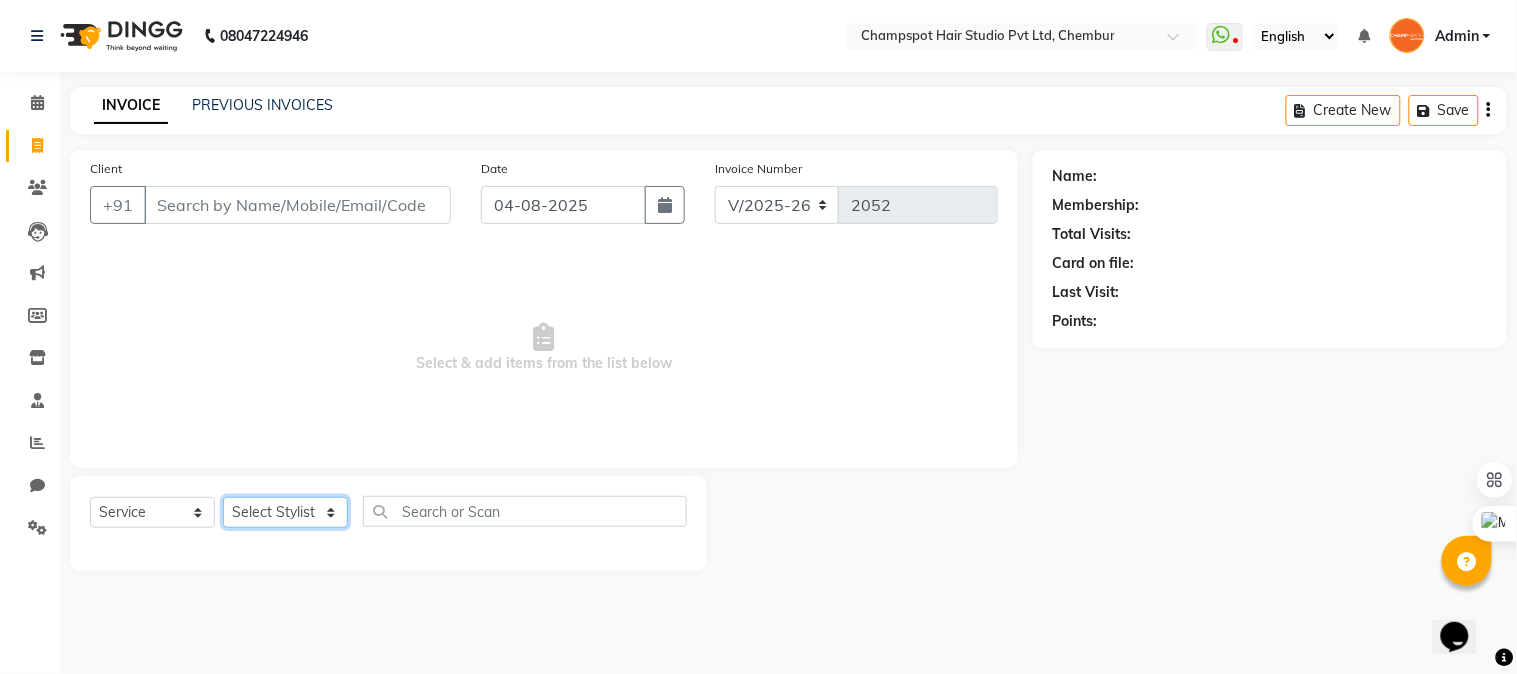 click on "Select Stylist Admin [NAME] [NAME] [NAME] [NAME] [NAME] [NAME] [NAME]" 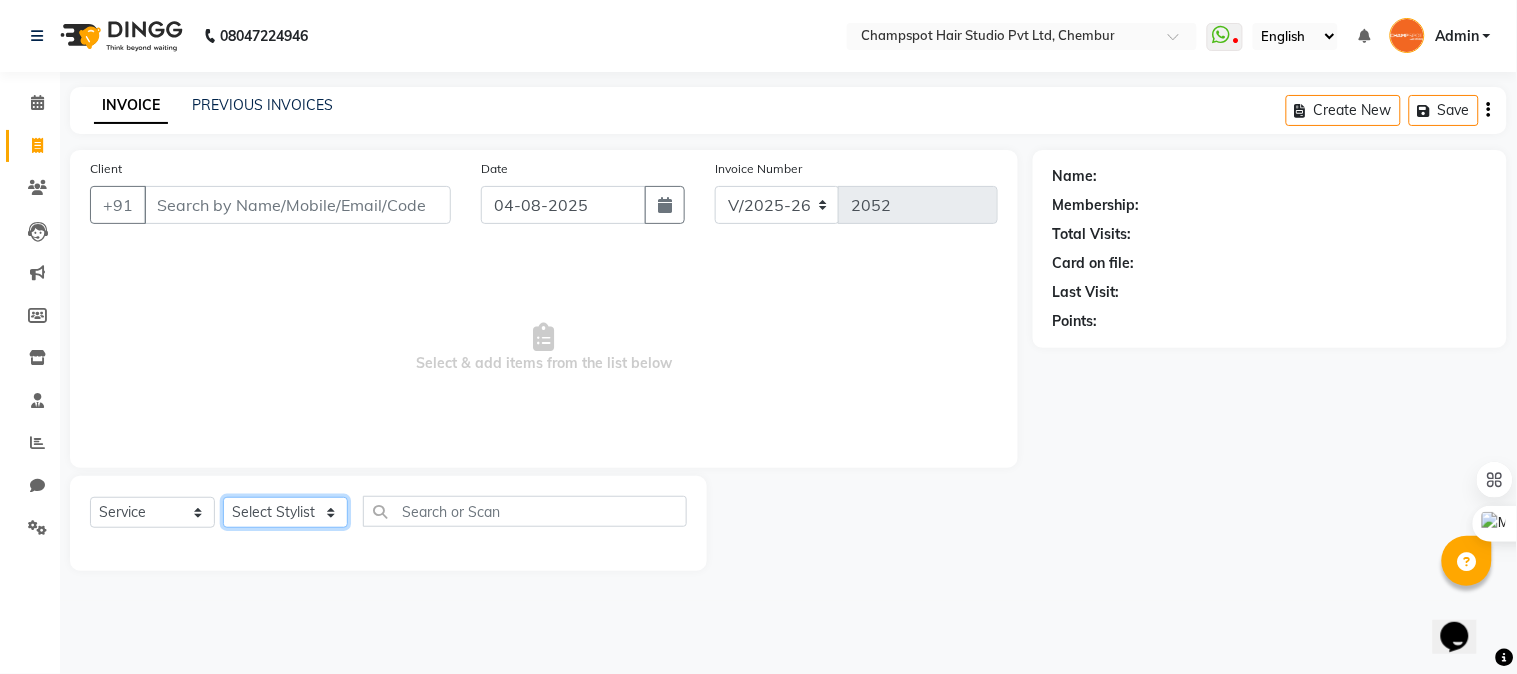 select on "69008" 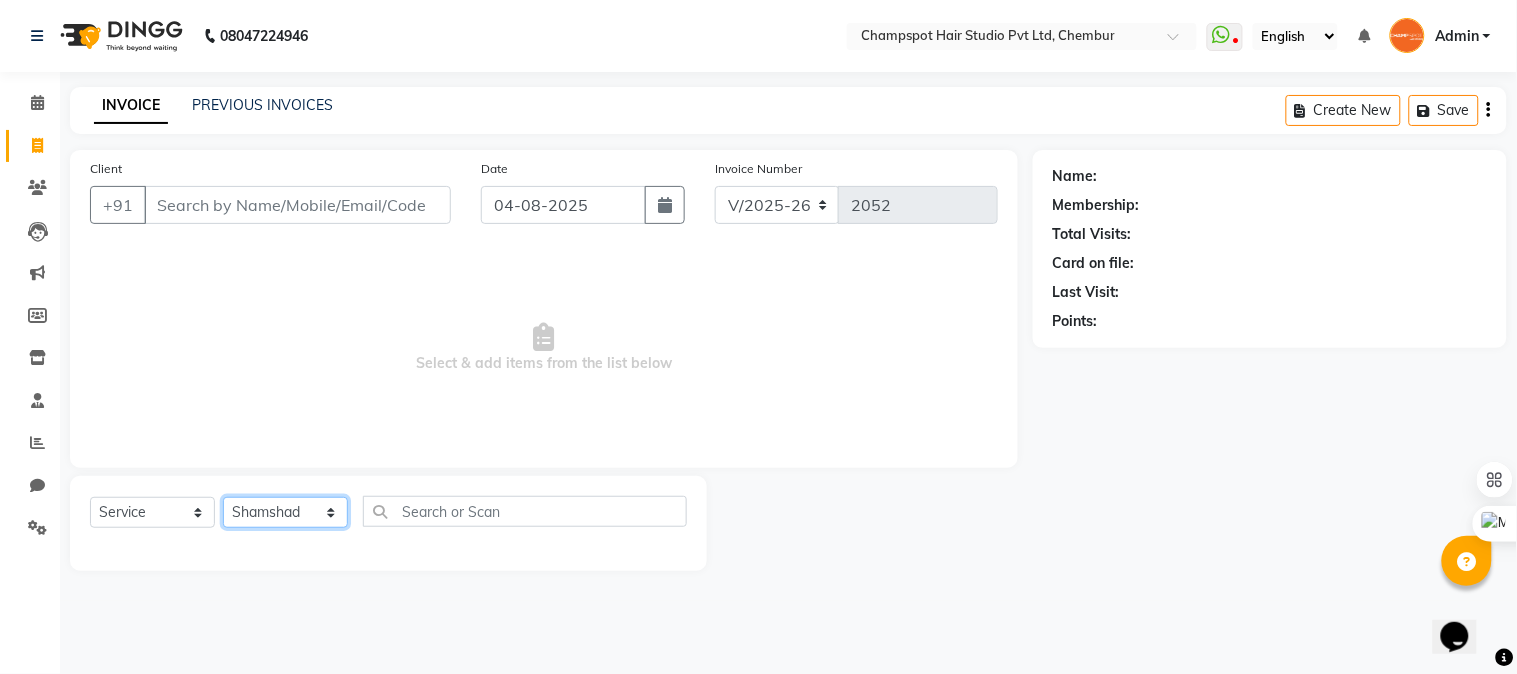 click on "Select Stylist Admin [NAME] [NAME] [NAME] [NAME] [NAME] [NAME] [NAME]" 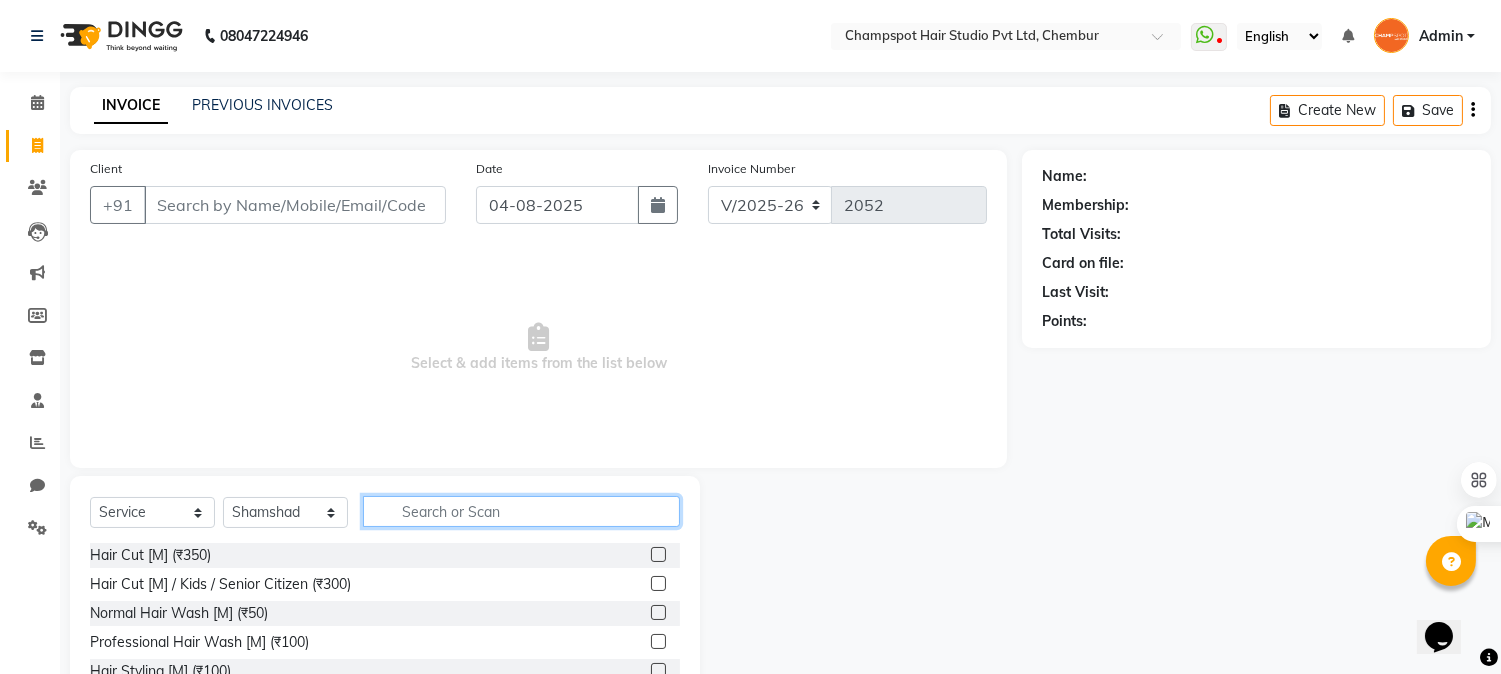 click 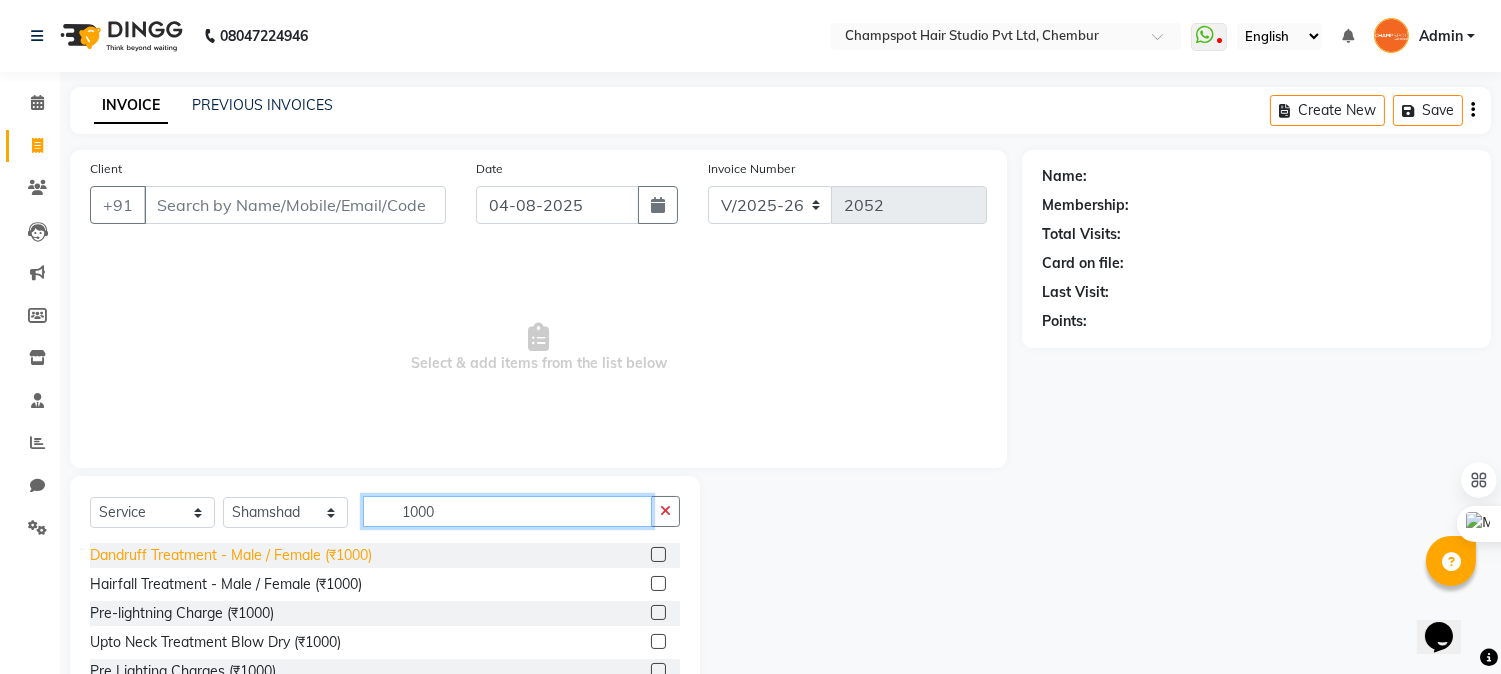 type on "1000" 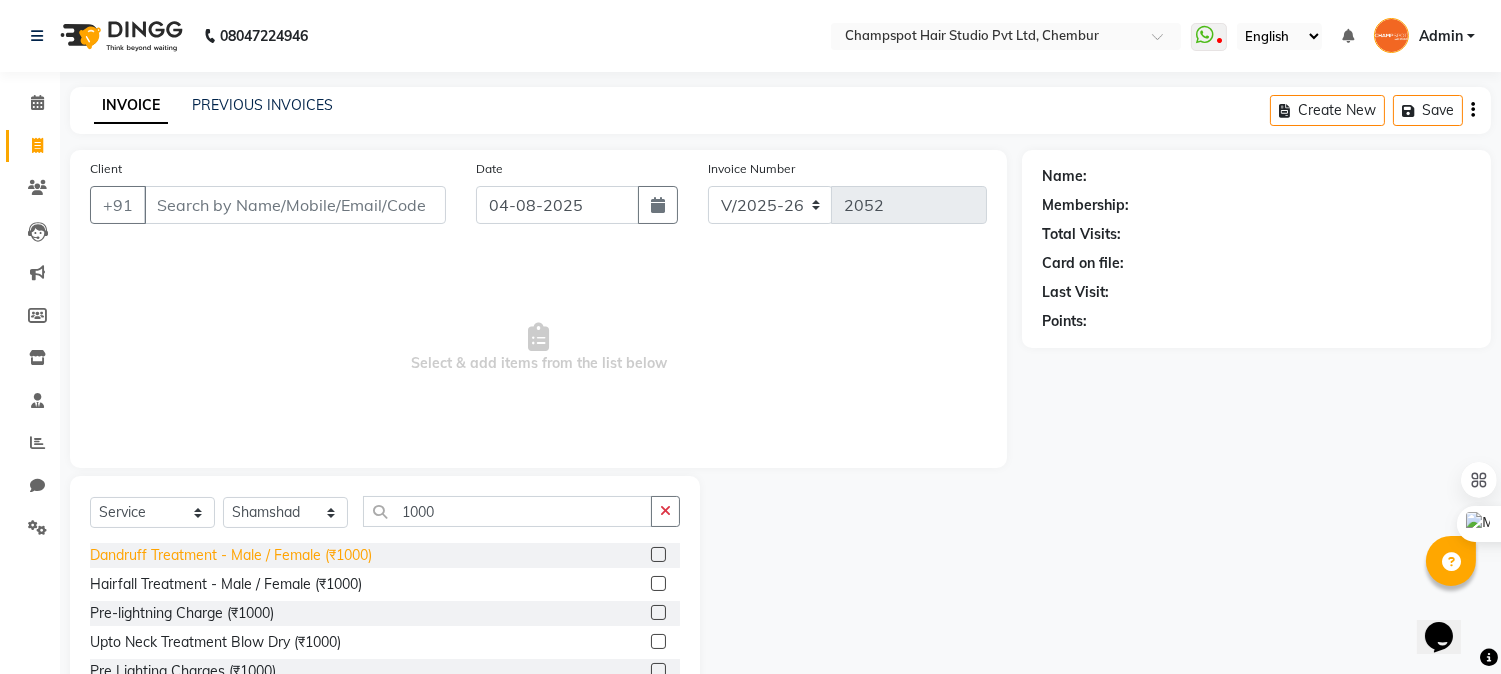 click on "Dandruff Treatment - Male / Female (₹1000)" 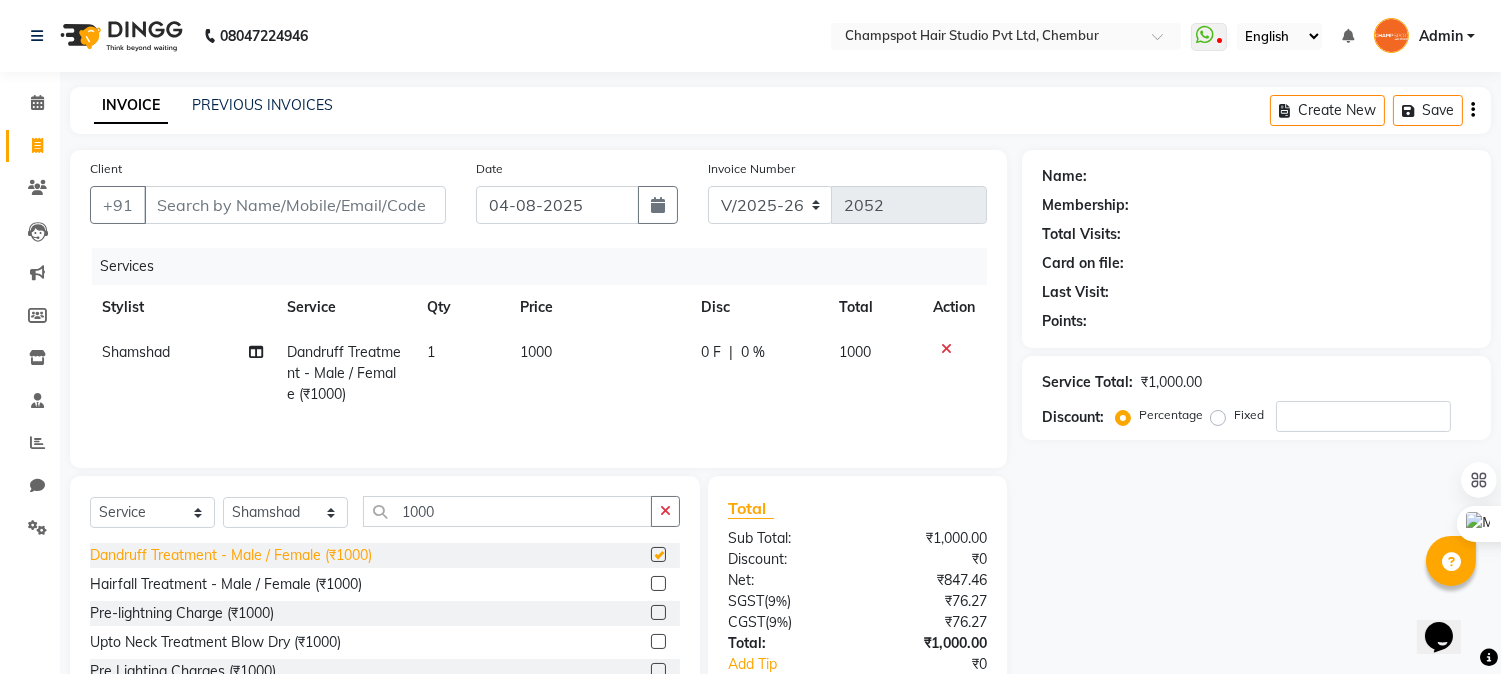checkbox on "false" 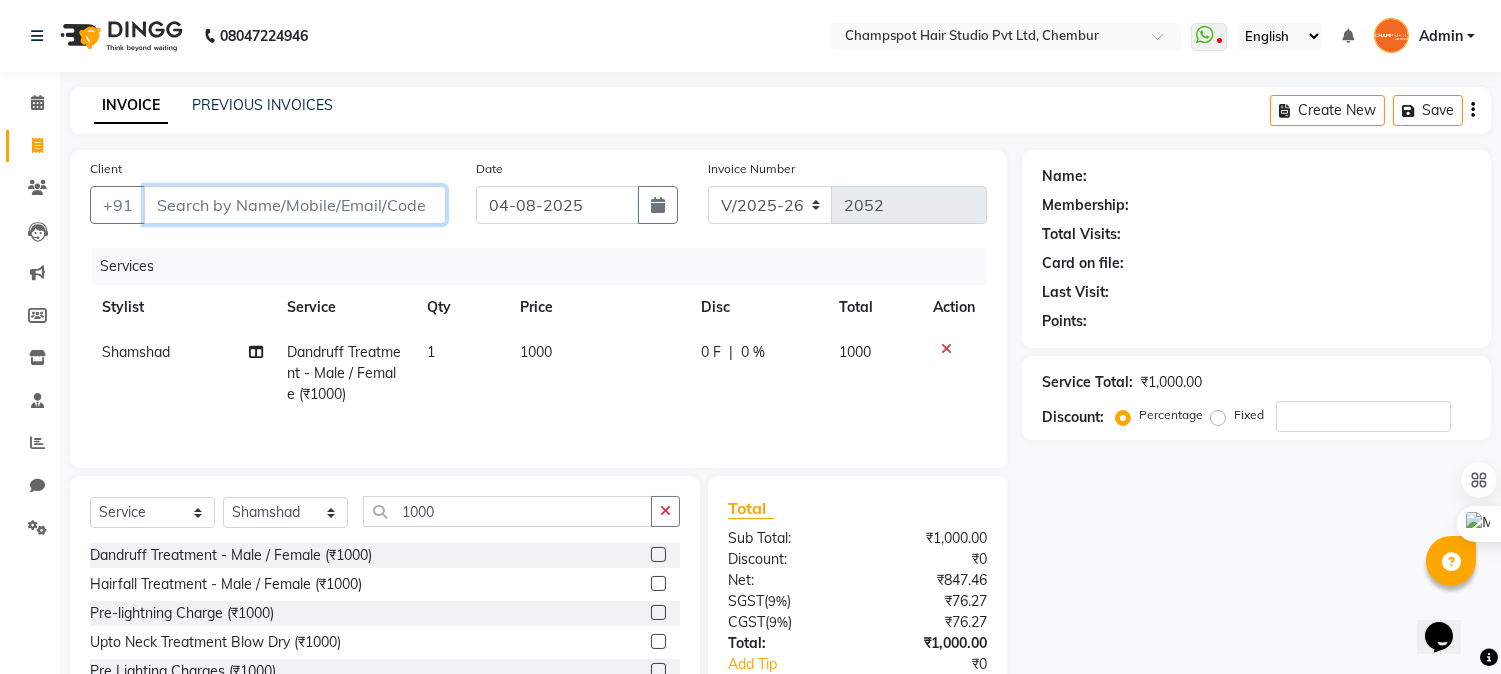 click on "Client" at bounding box center (295, 205) 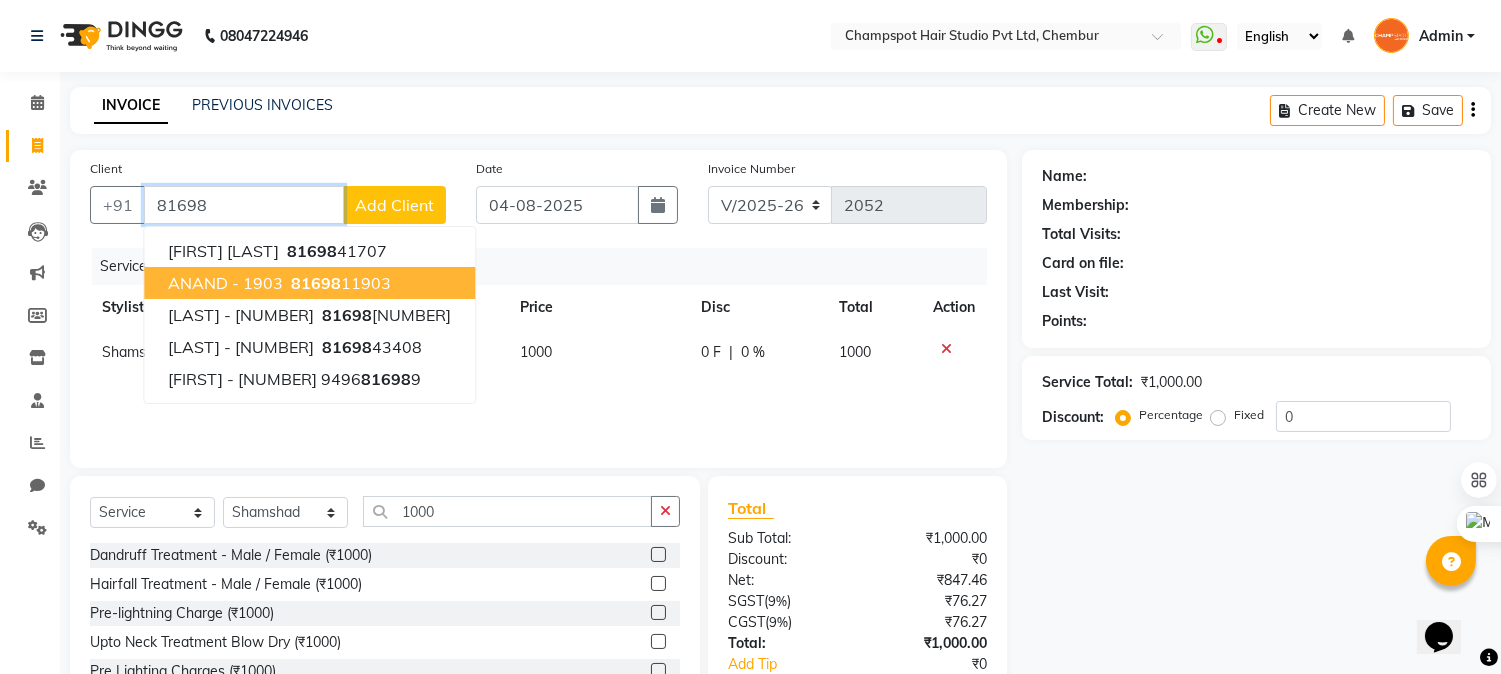 click on "81698" at bounding box center [316, 283] 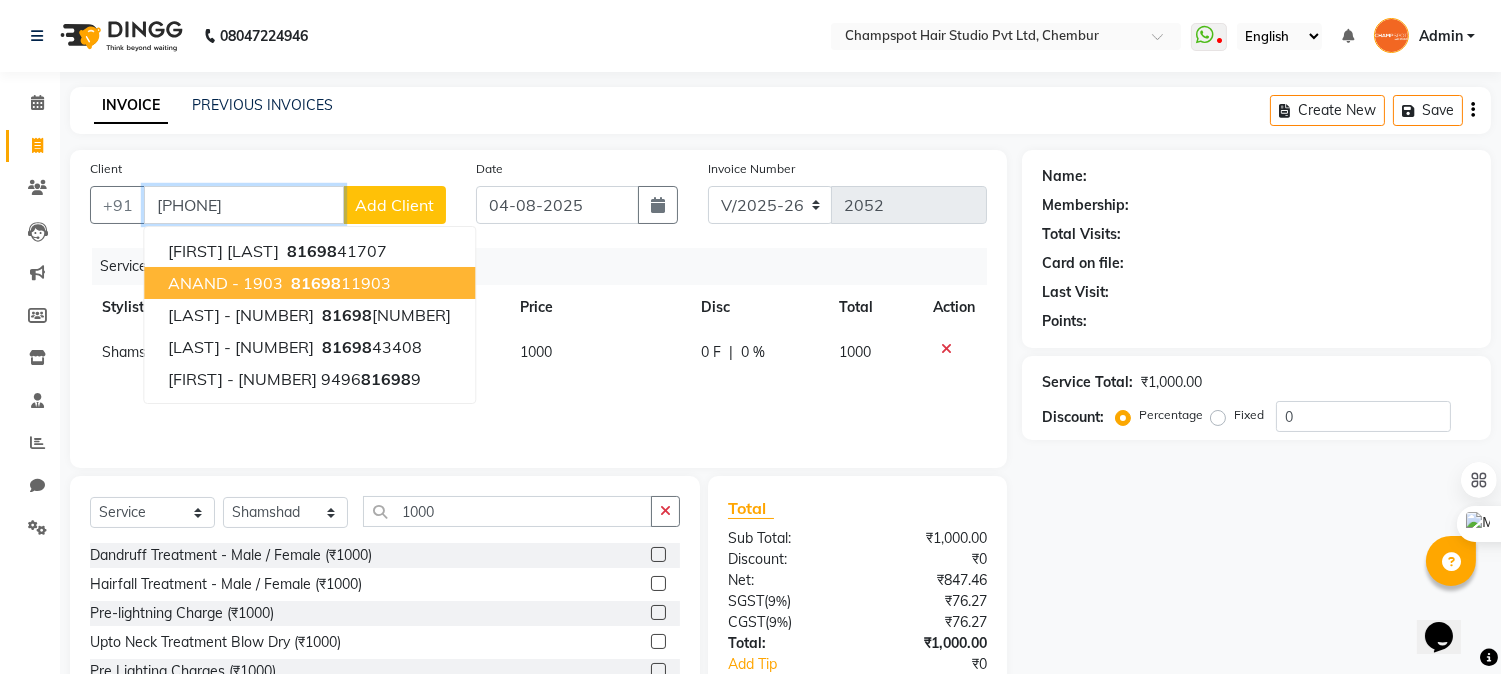type on "[PHONE]" 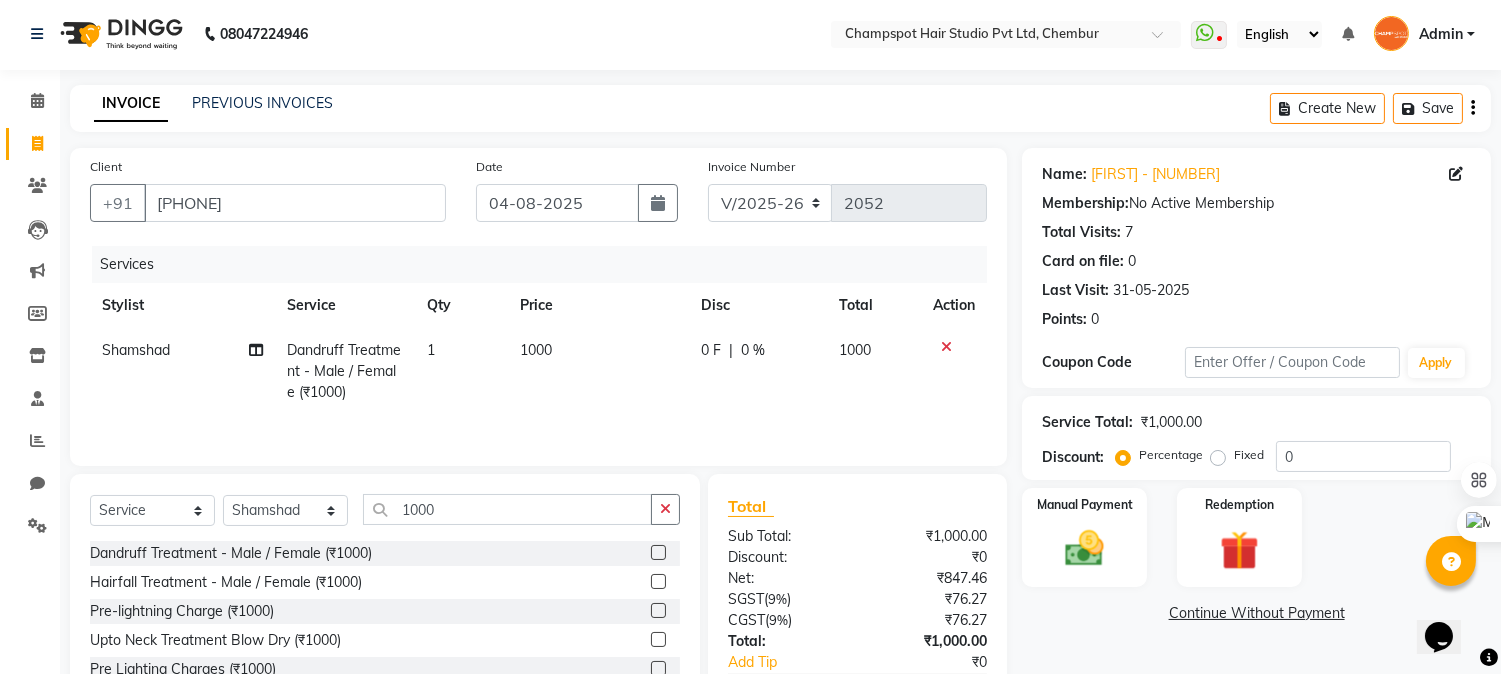 scroll, scrollTop: 0, scrollLeft: 0, axis: both 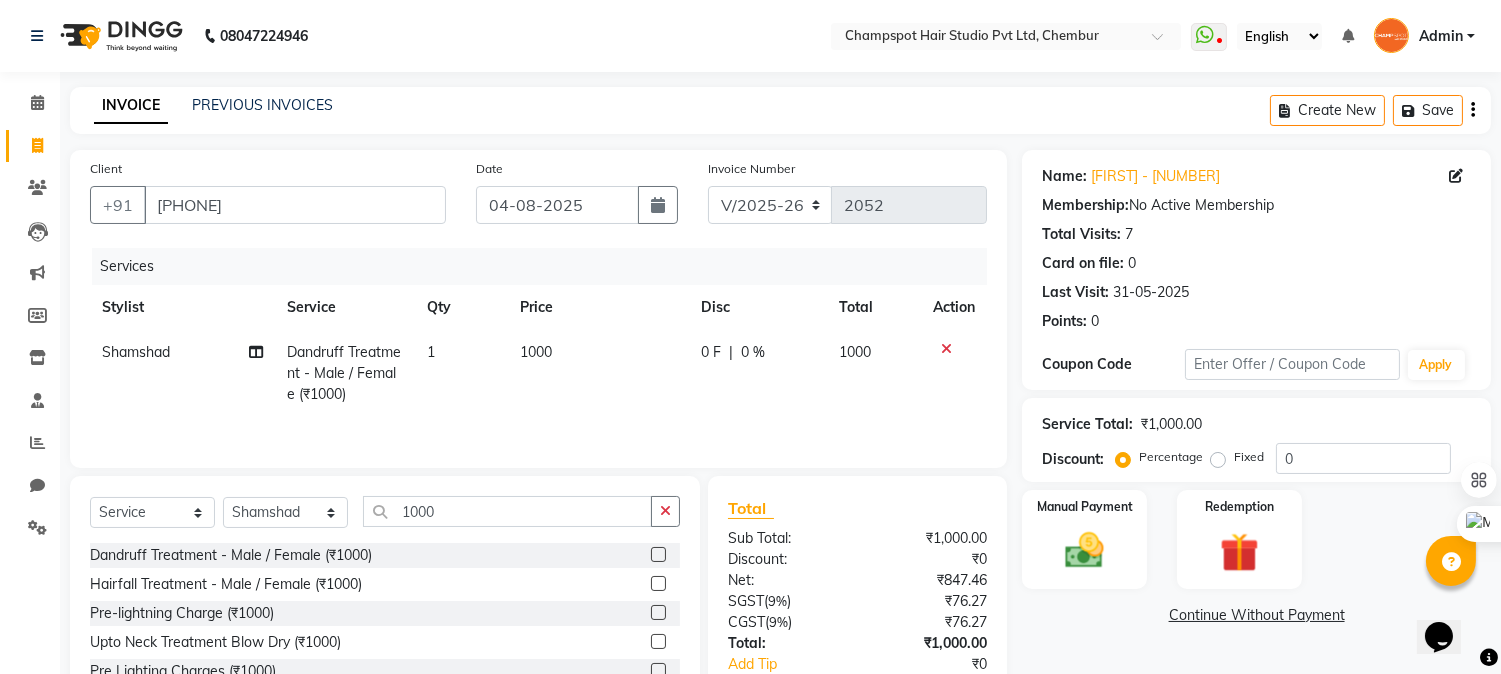 click on "Membership:  No Active Membership" 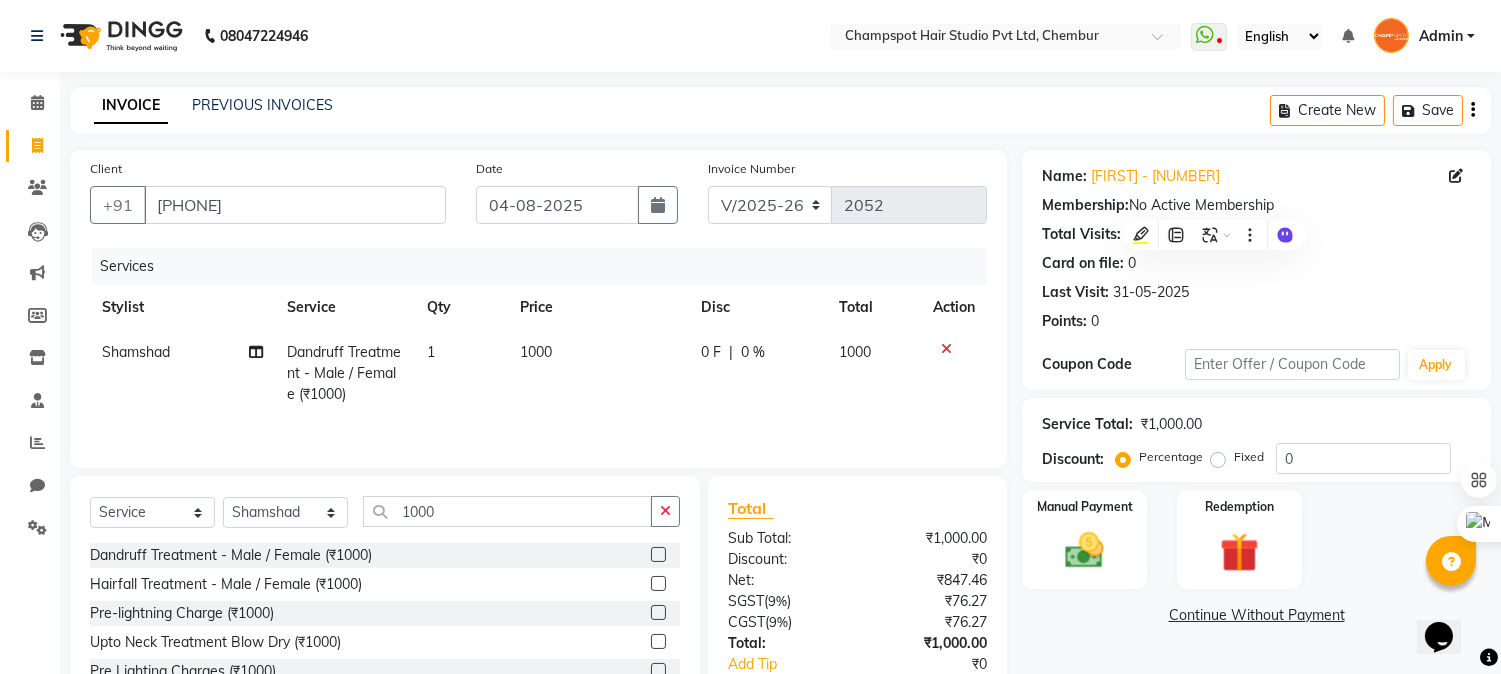 click on "Membership:  No Active Membership" 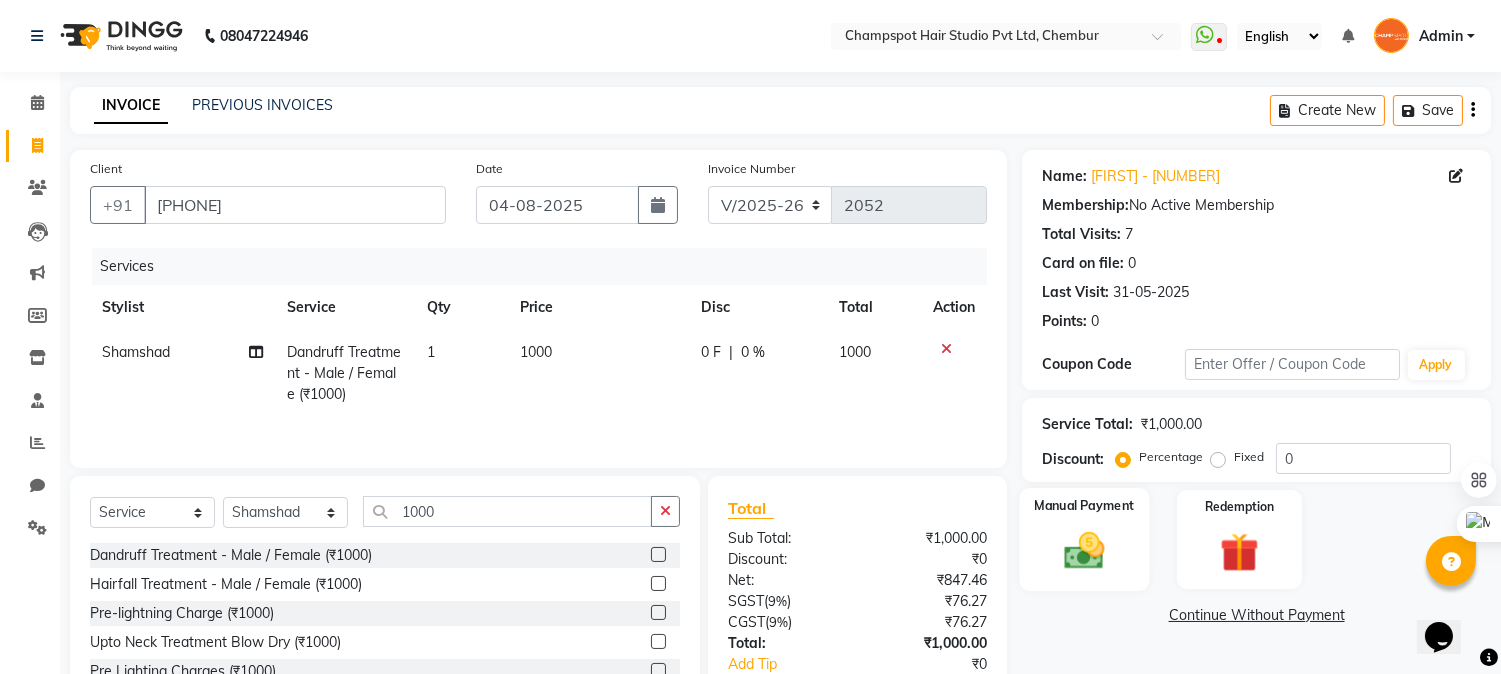 click 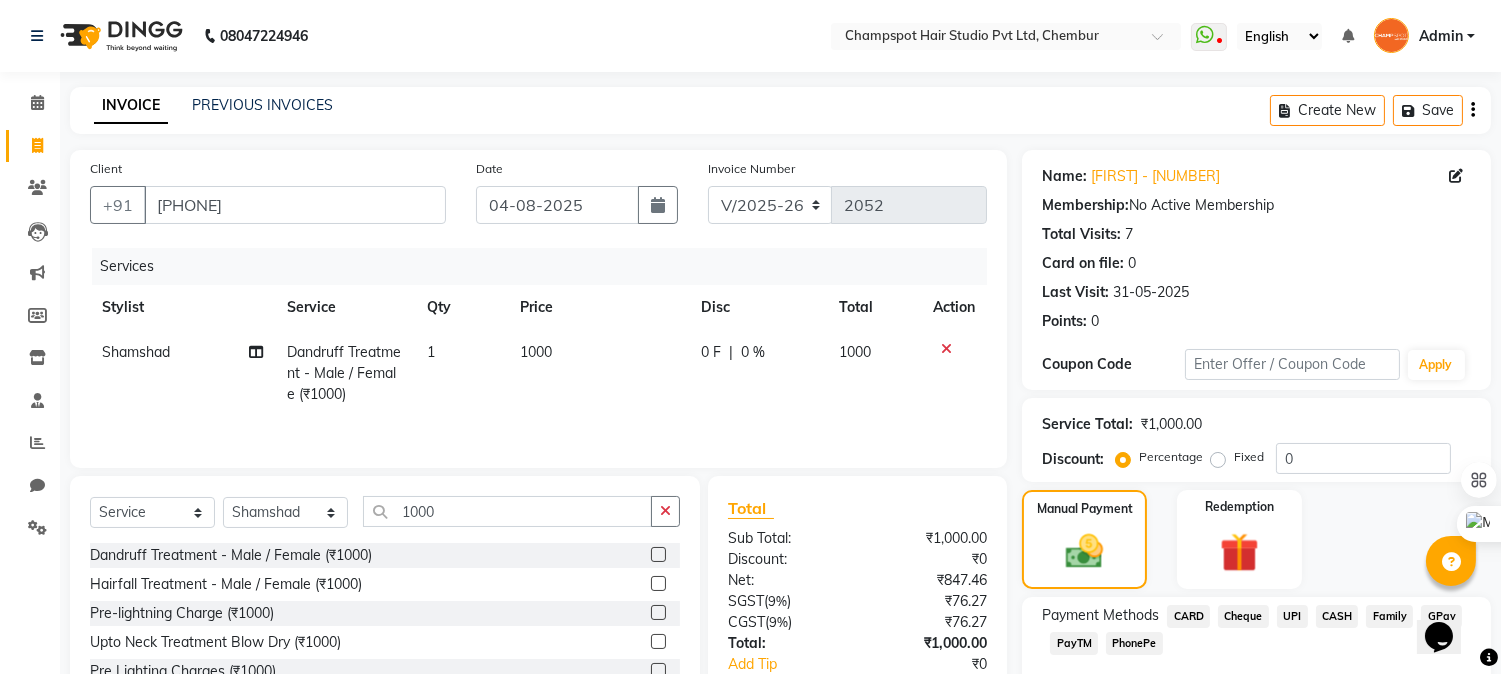 click on "CASH" 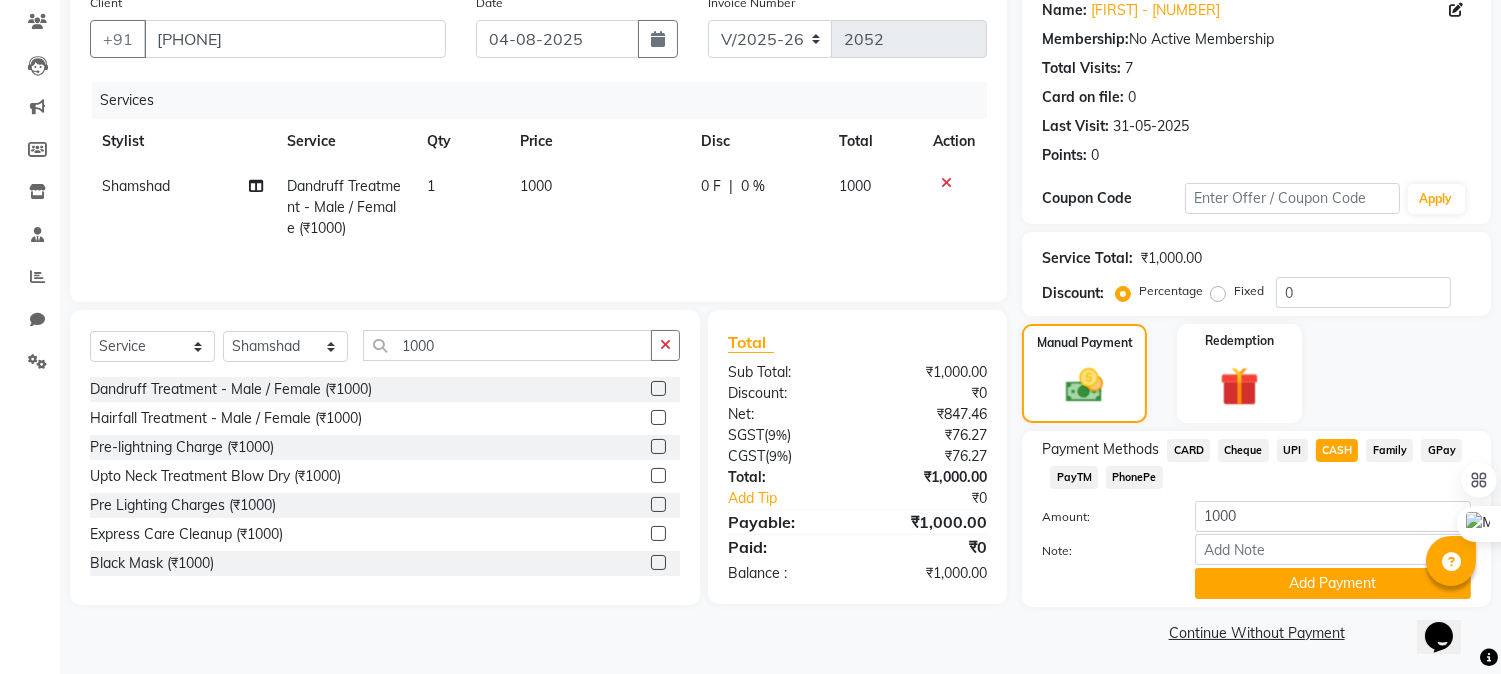 scroll, scrollTop: 170, scrollLeft: 0, axis: vertical 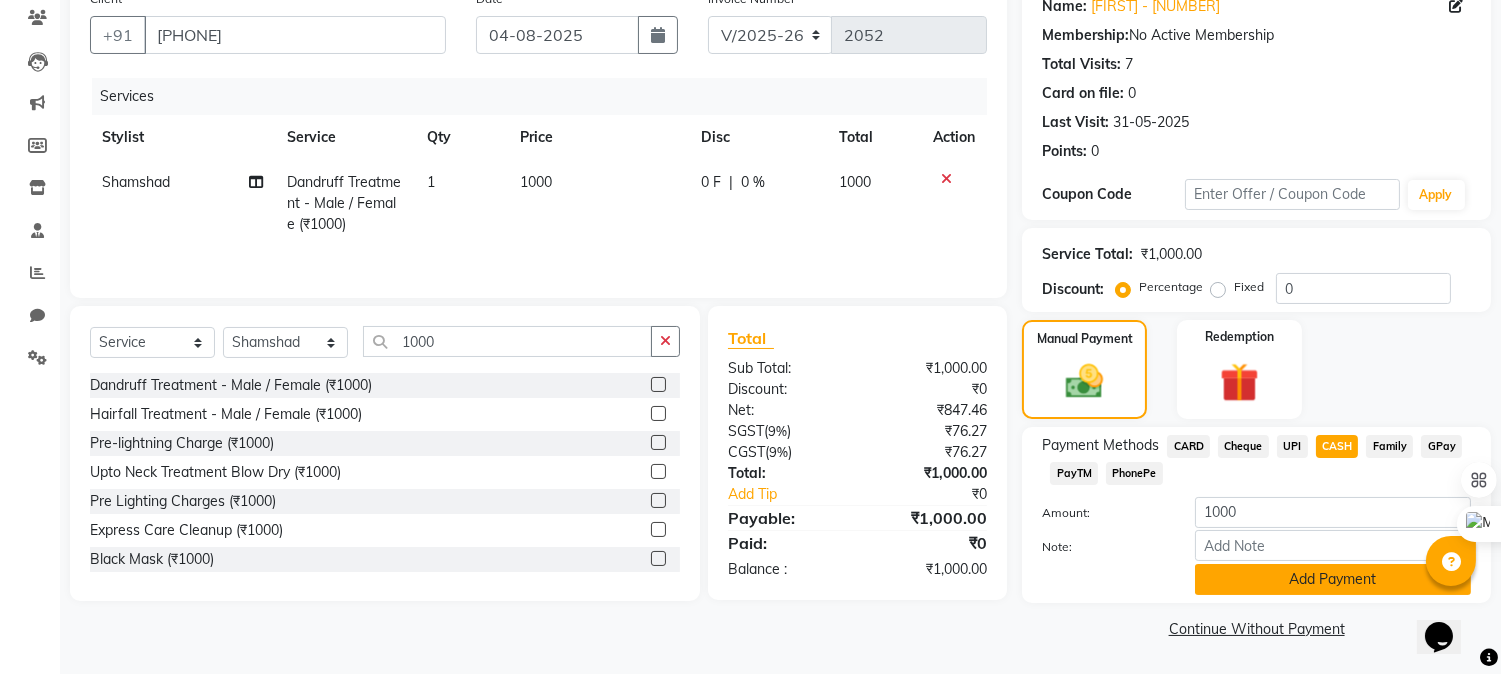 click on "Add Payment" 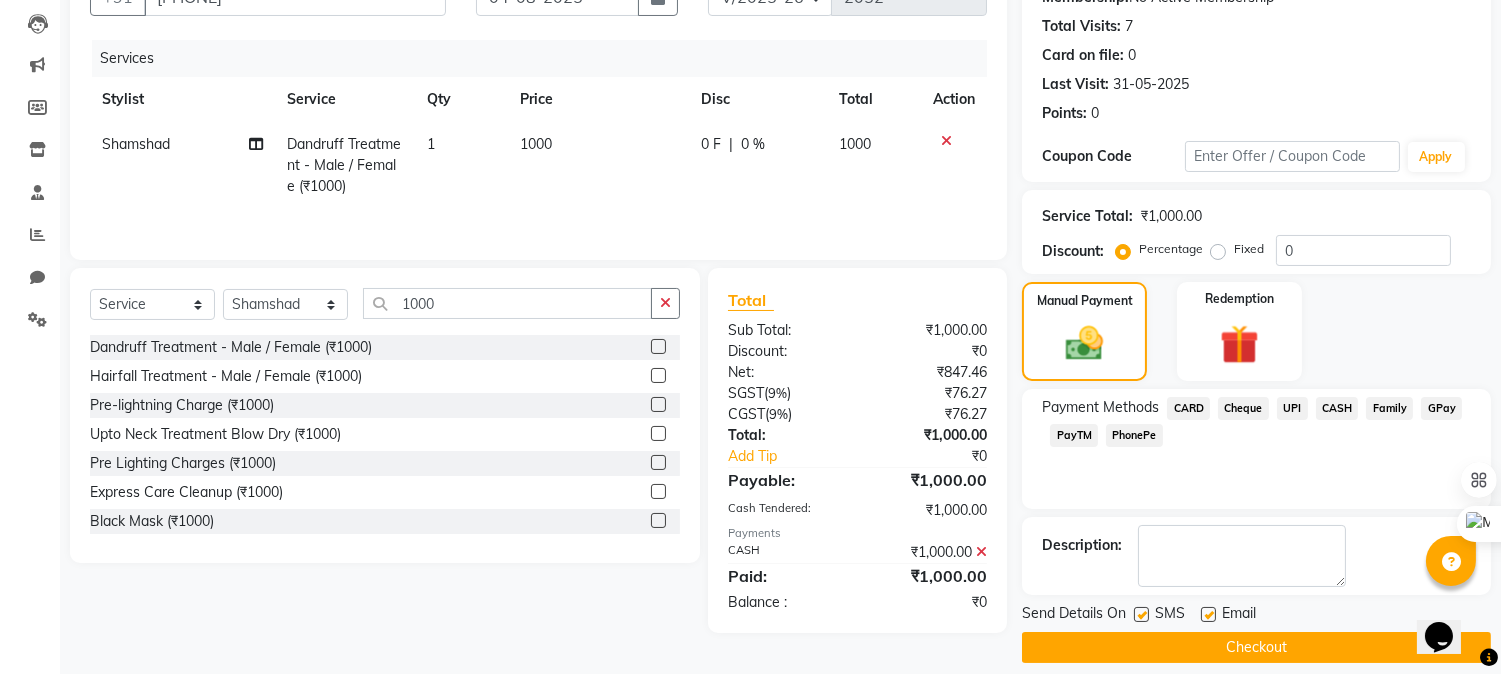 scroll, scrollTop: 225, scrollLeft: 0, axis: vertical 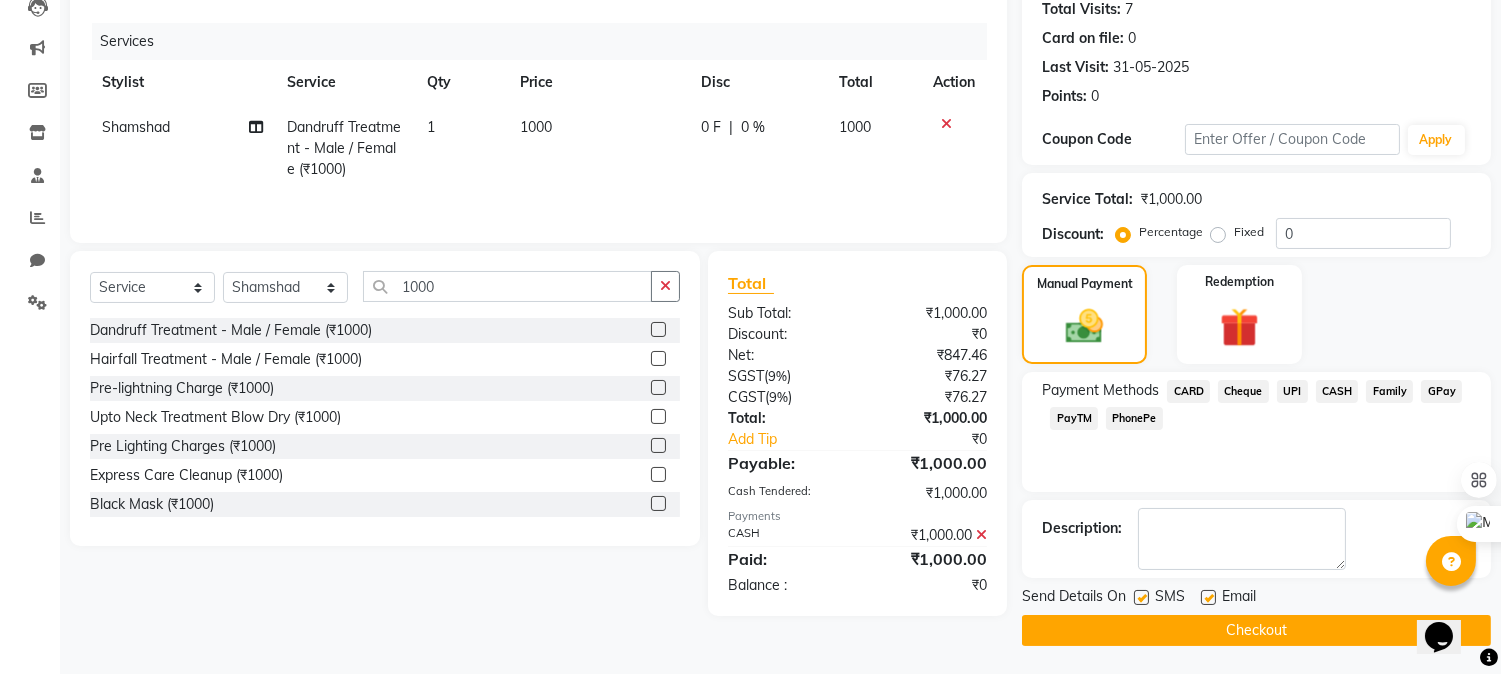 click on "Checkout" 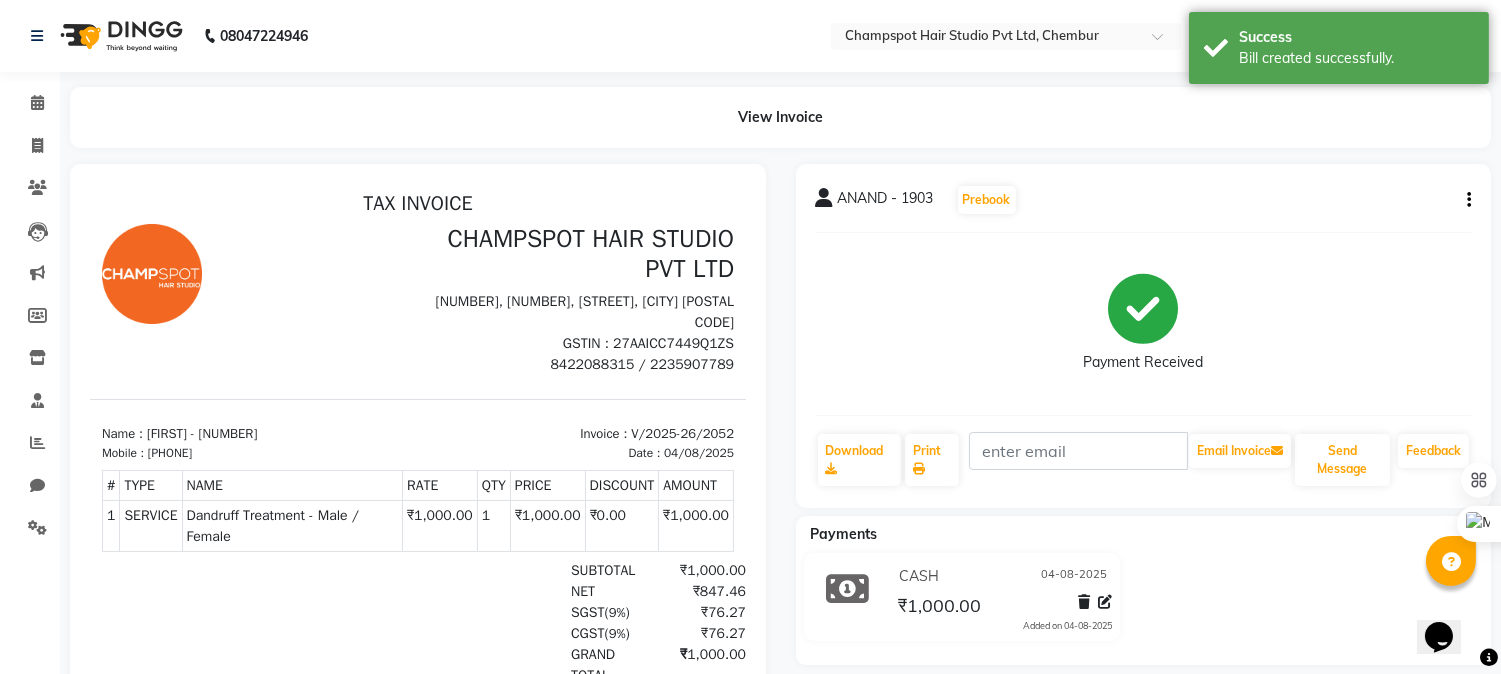 scroll, scrollTop: 15, scrollLeft: 0, axis: vertical 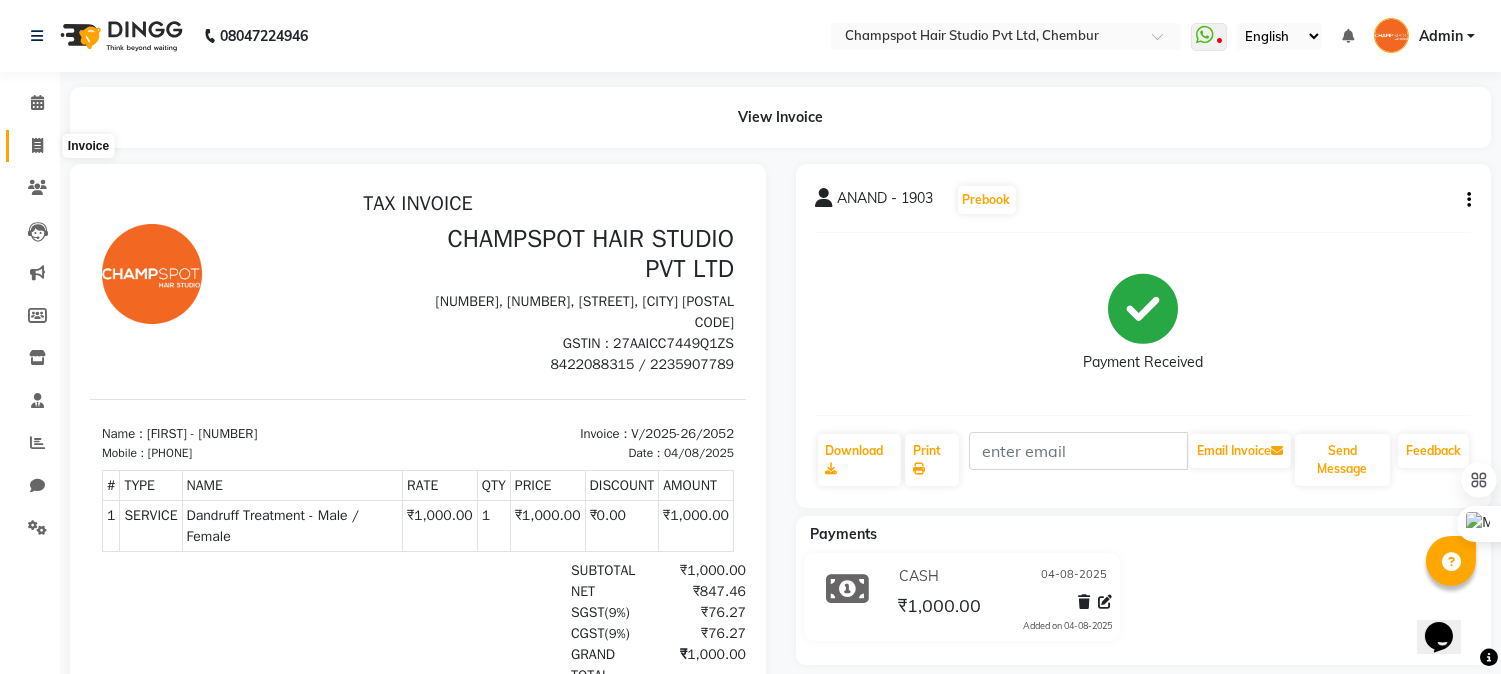 click 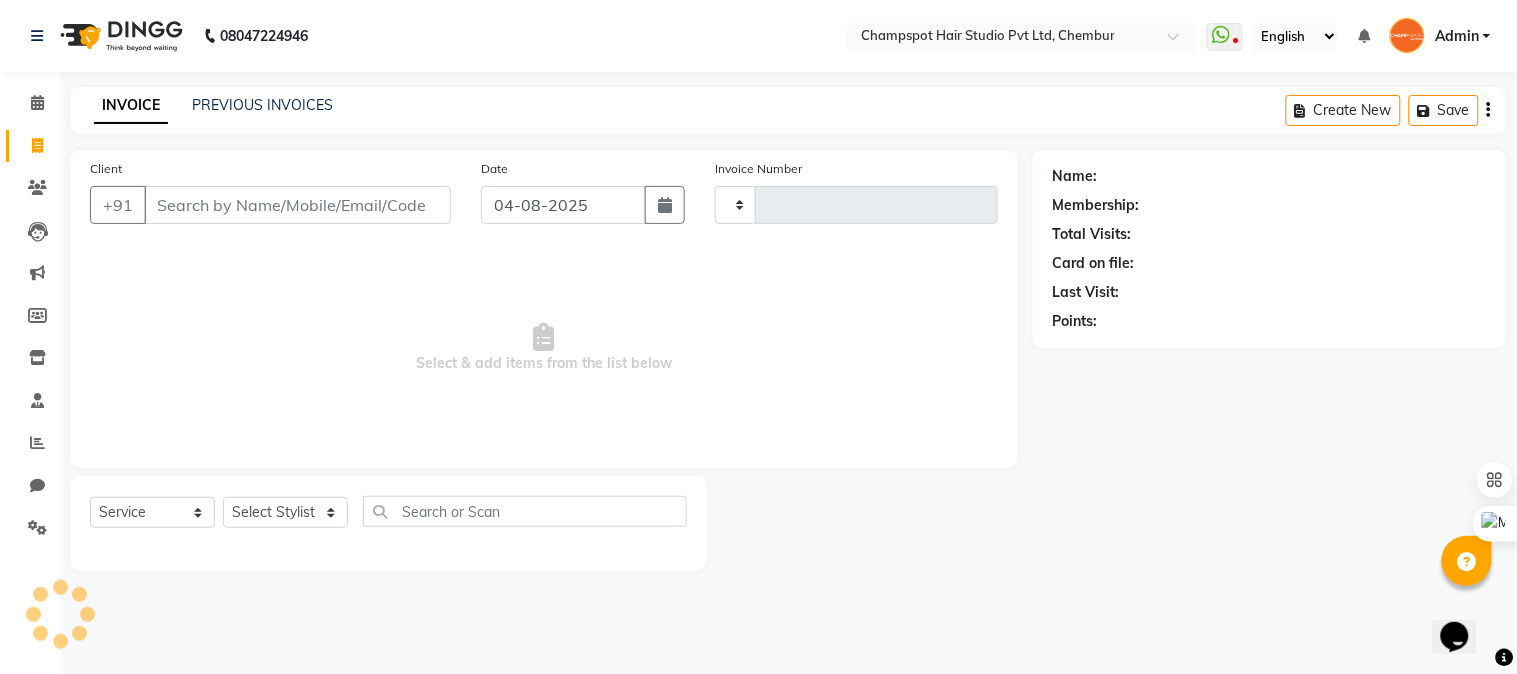type on "2053" 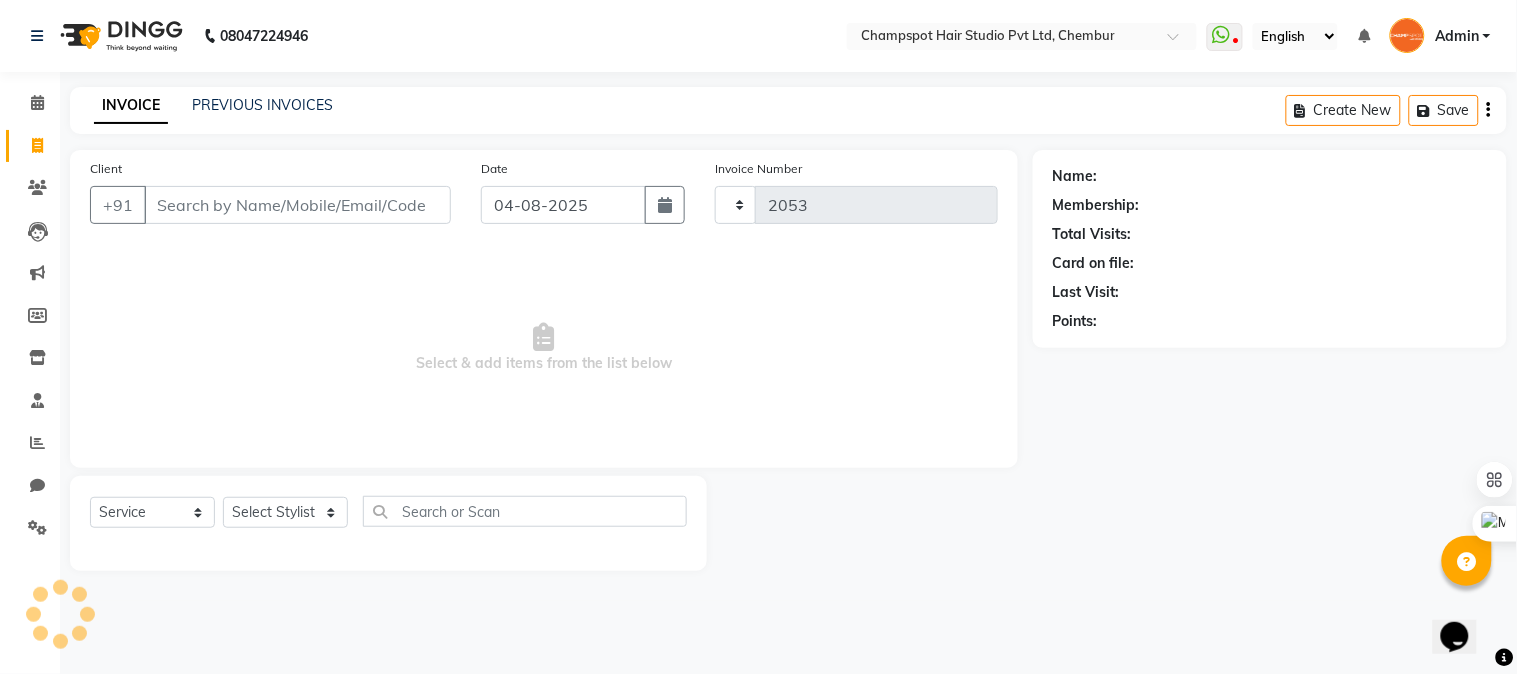 select on "7690" 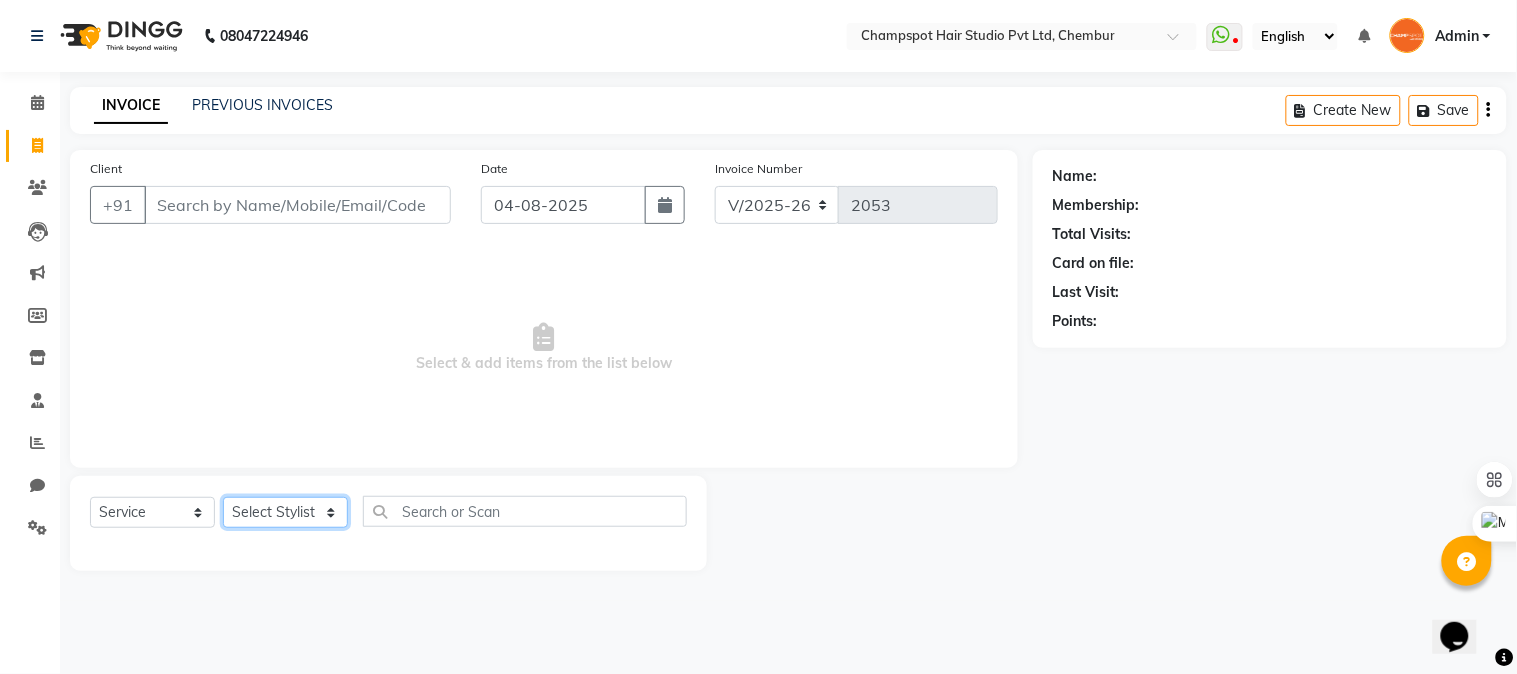 click on "Select Stylist" 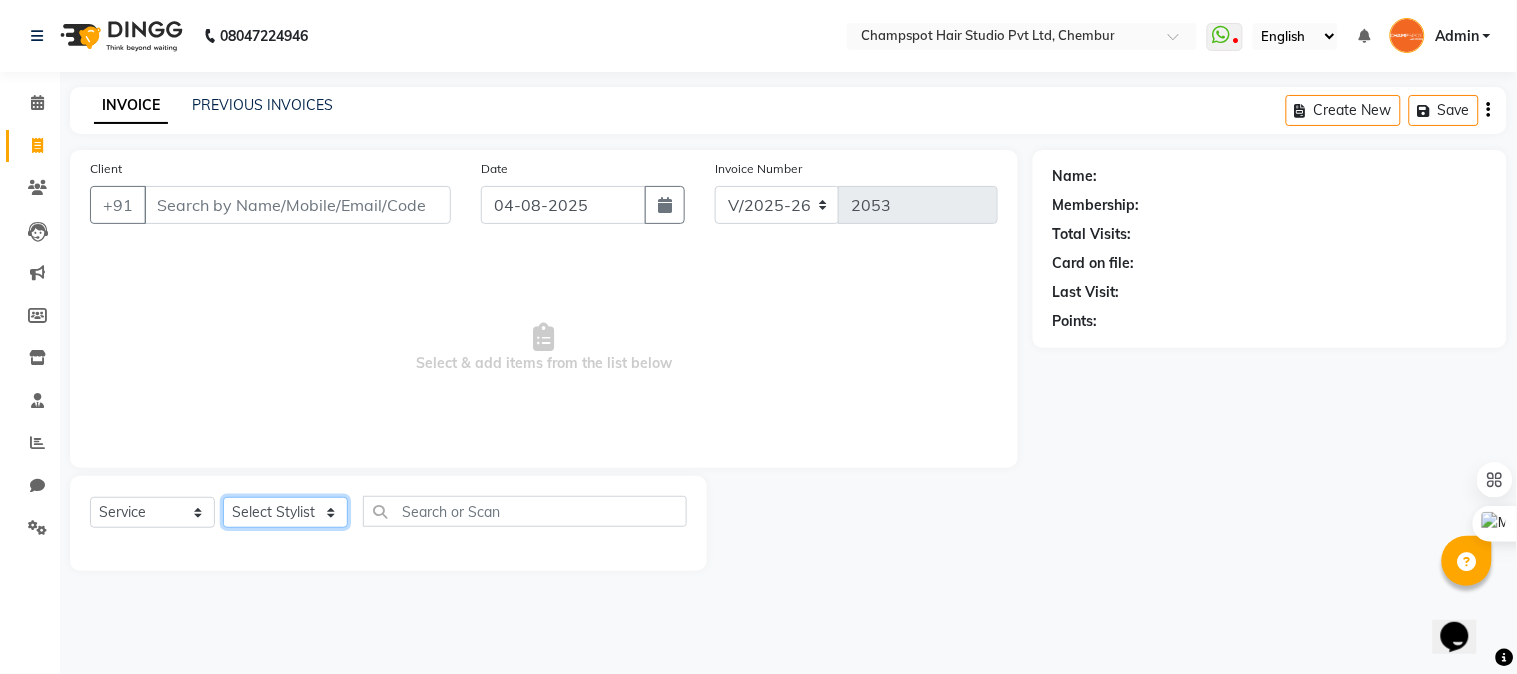 select on "69009" 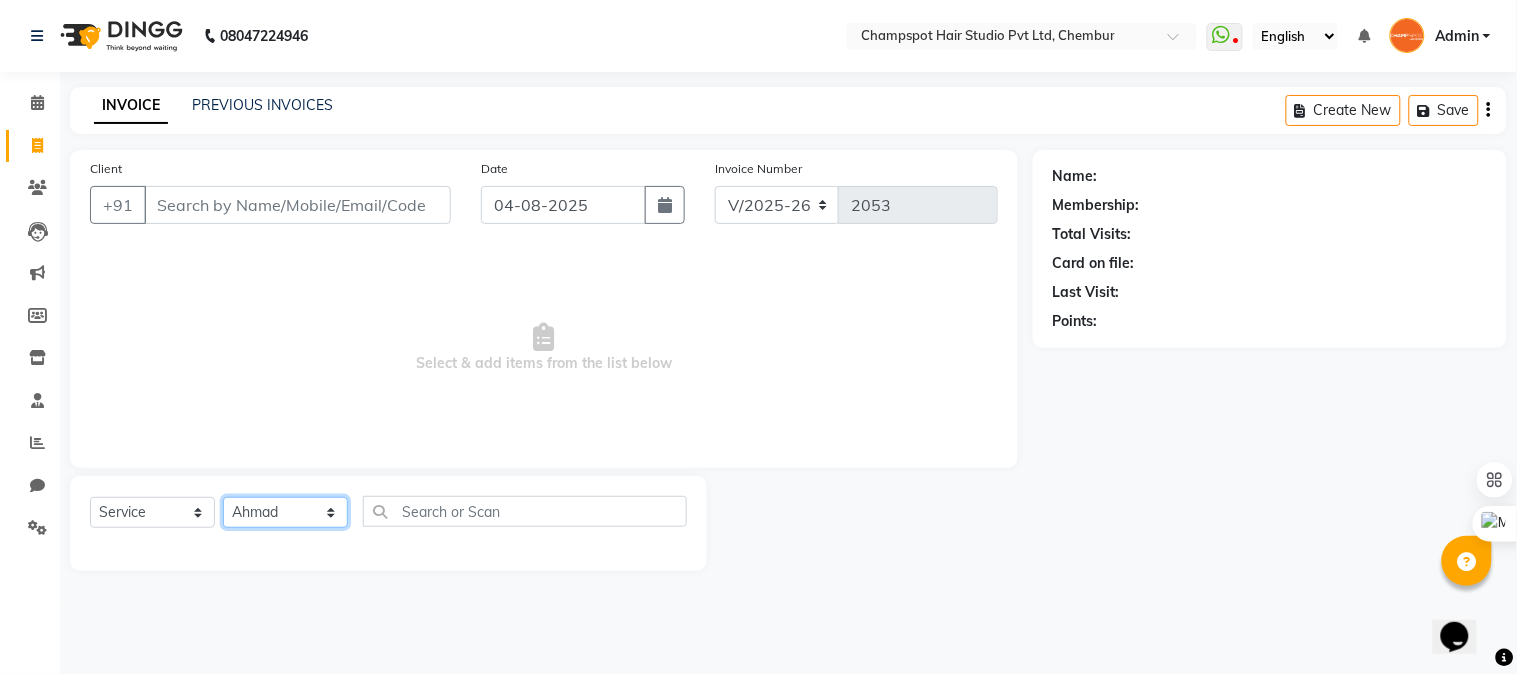 click on "Select Stylist Admin [NAME] [NAME] [NAME] [NAME] [NAME] [NAME] [NAME]" 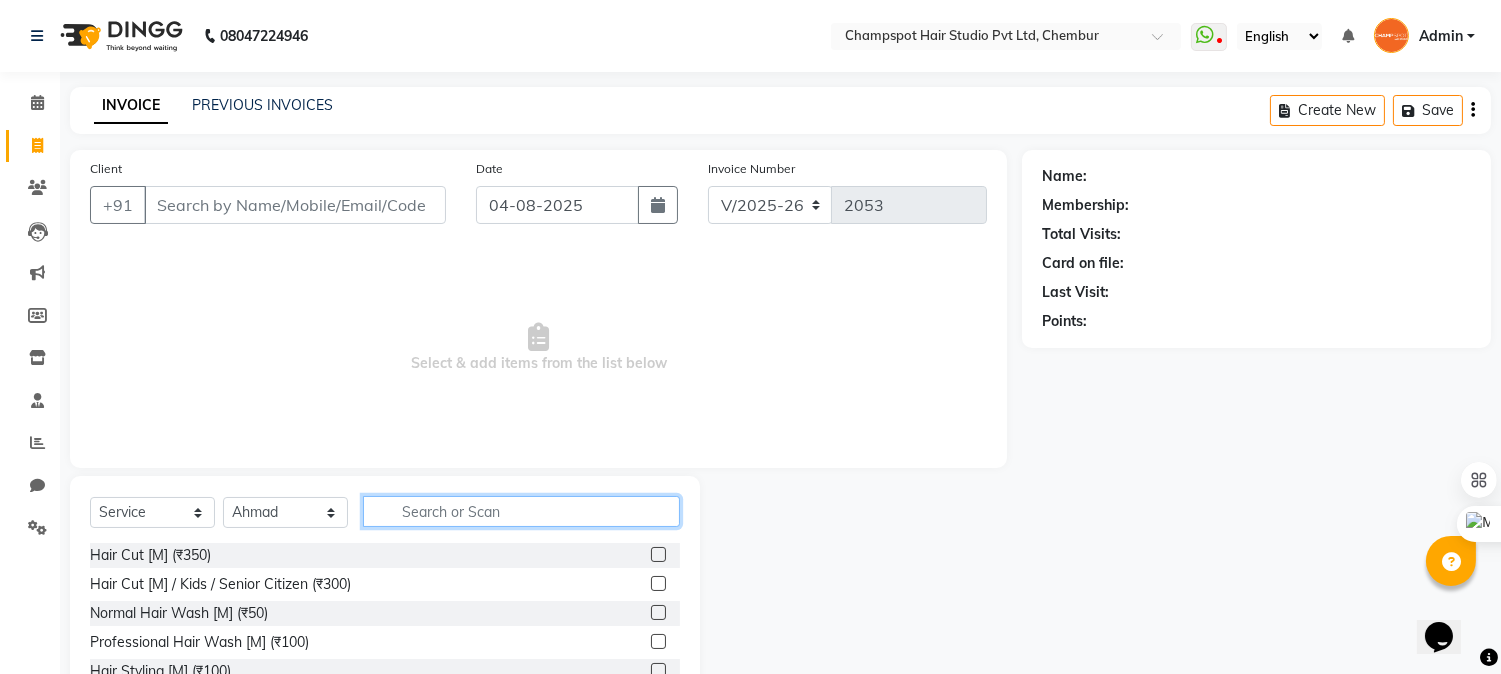 click 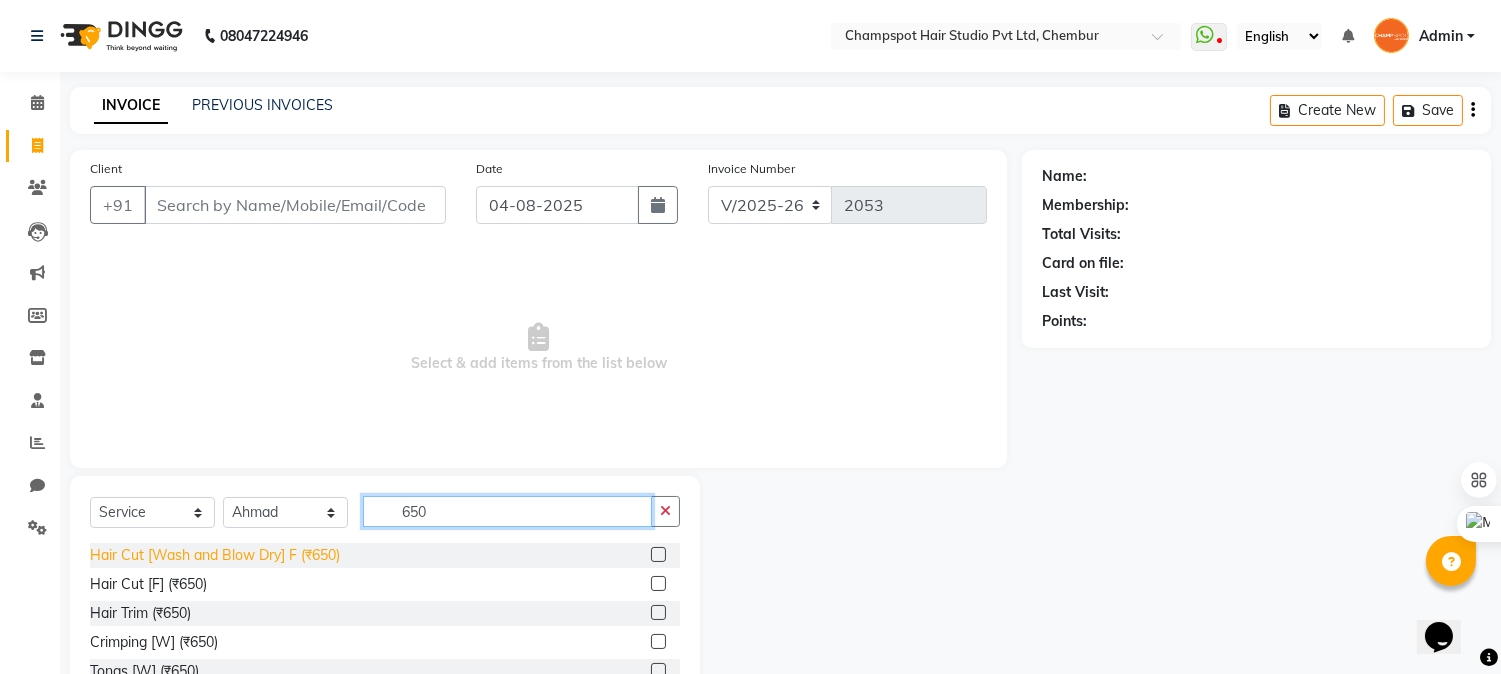 type on "650" 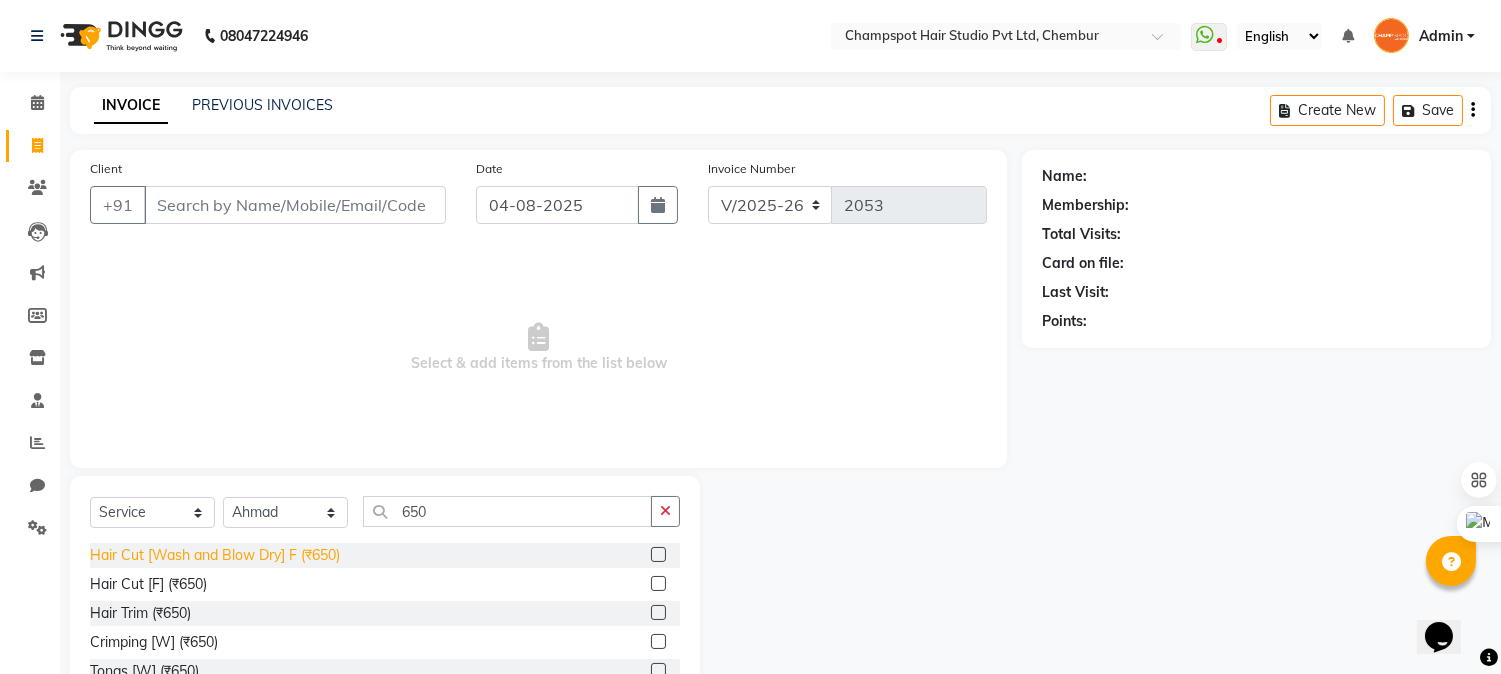 click on "Hair Cut [Wash and Blow Dry] F (₹650)" 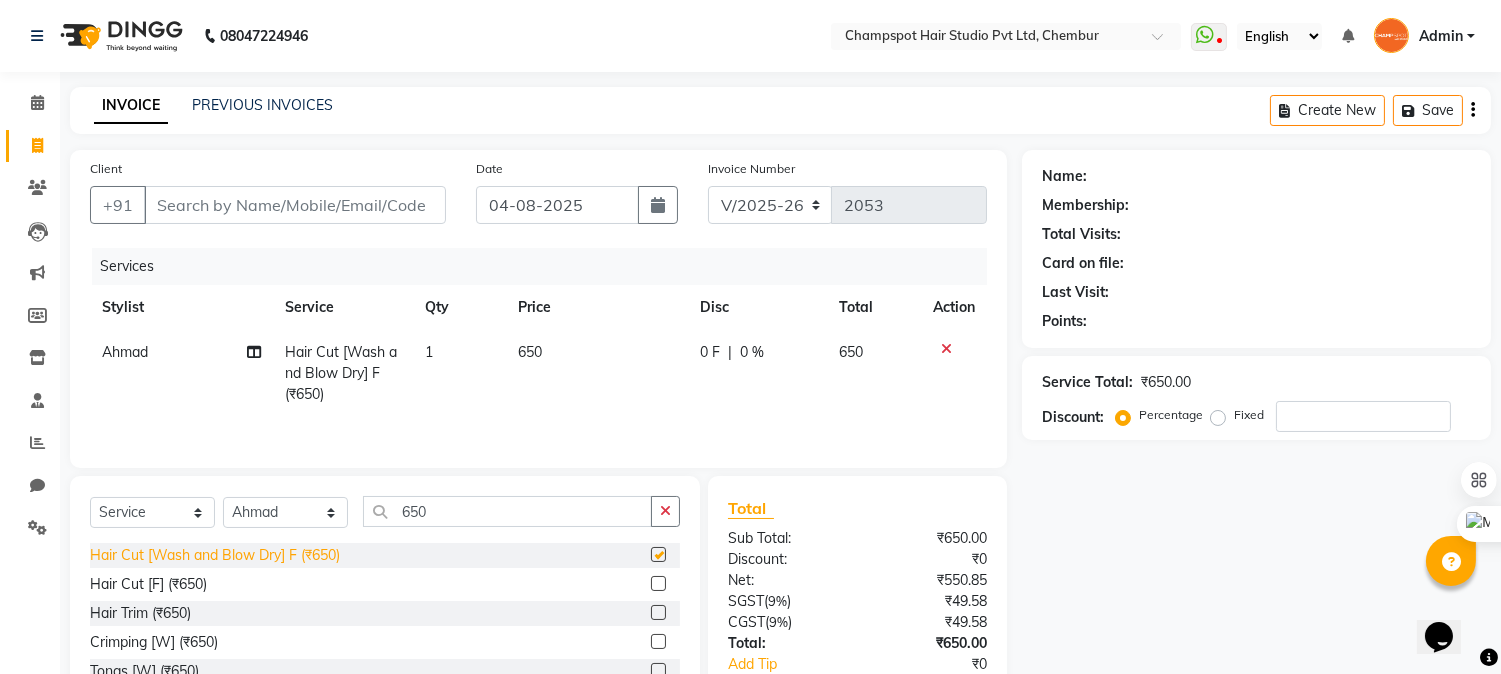 checkbox on "false" 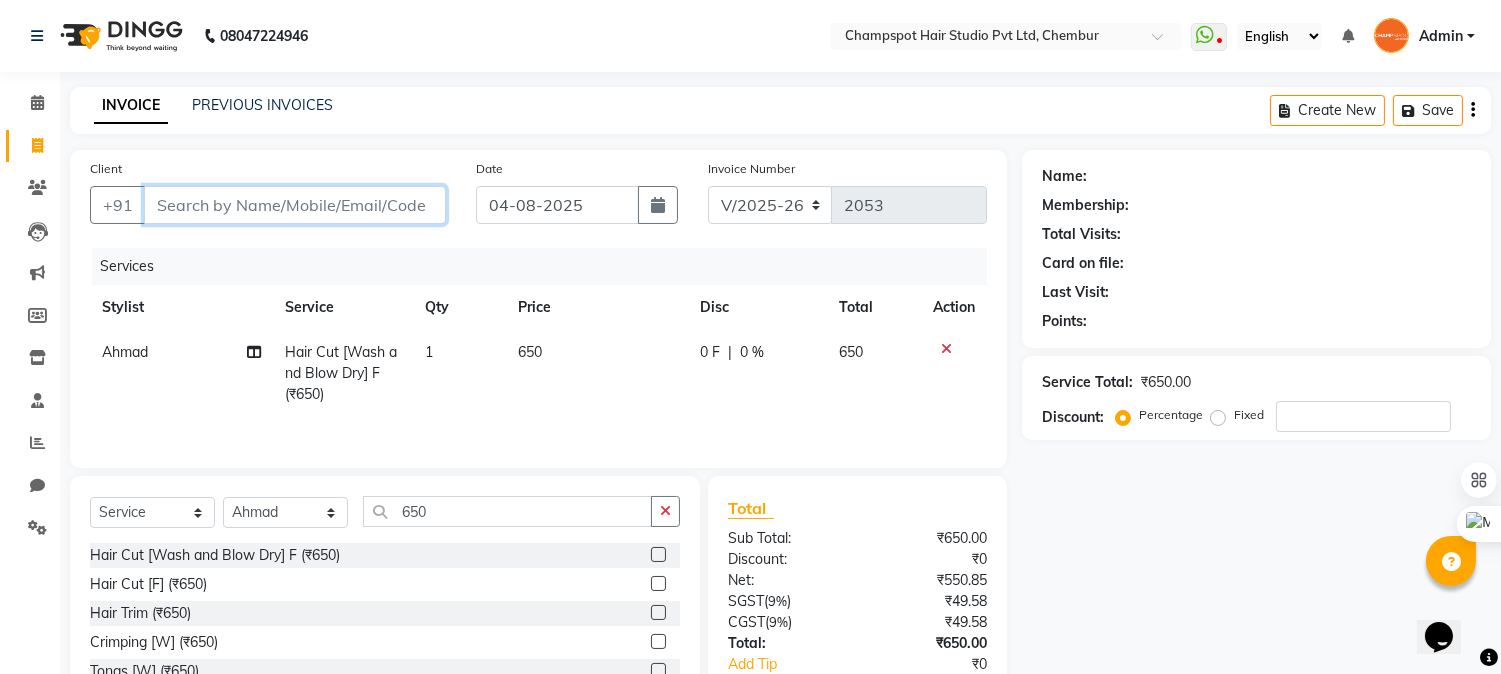 click on "Client" at bounding box center [295, 205] 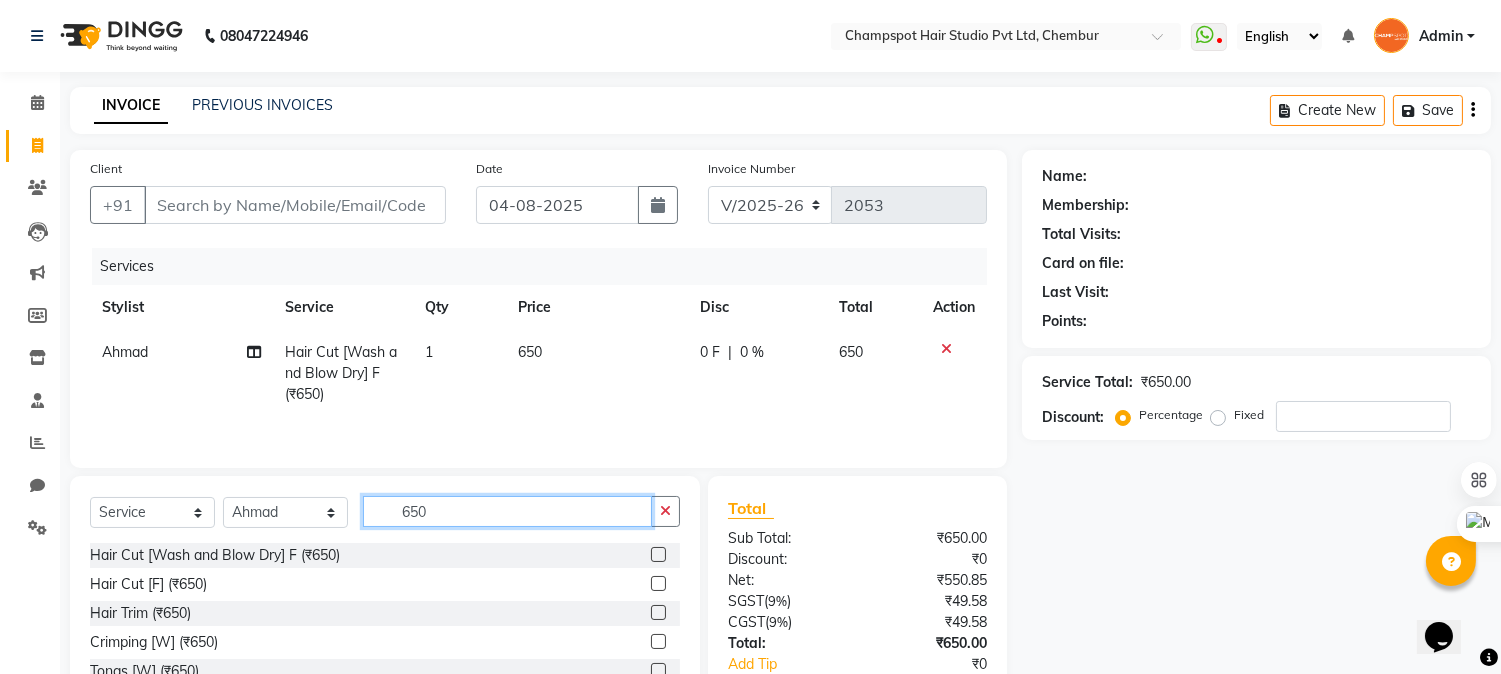 drag, startPoint x: 447, startPoint y: 512, endPoint x: 287, endPoint y: 504, distance: 160.19987 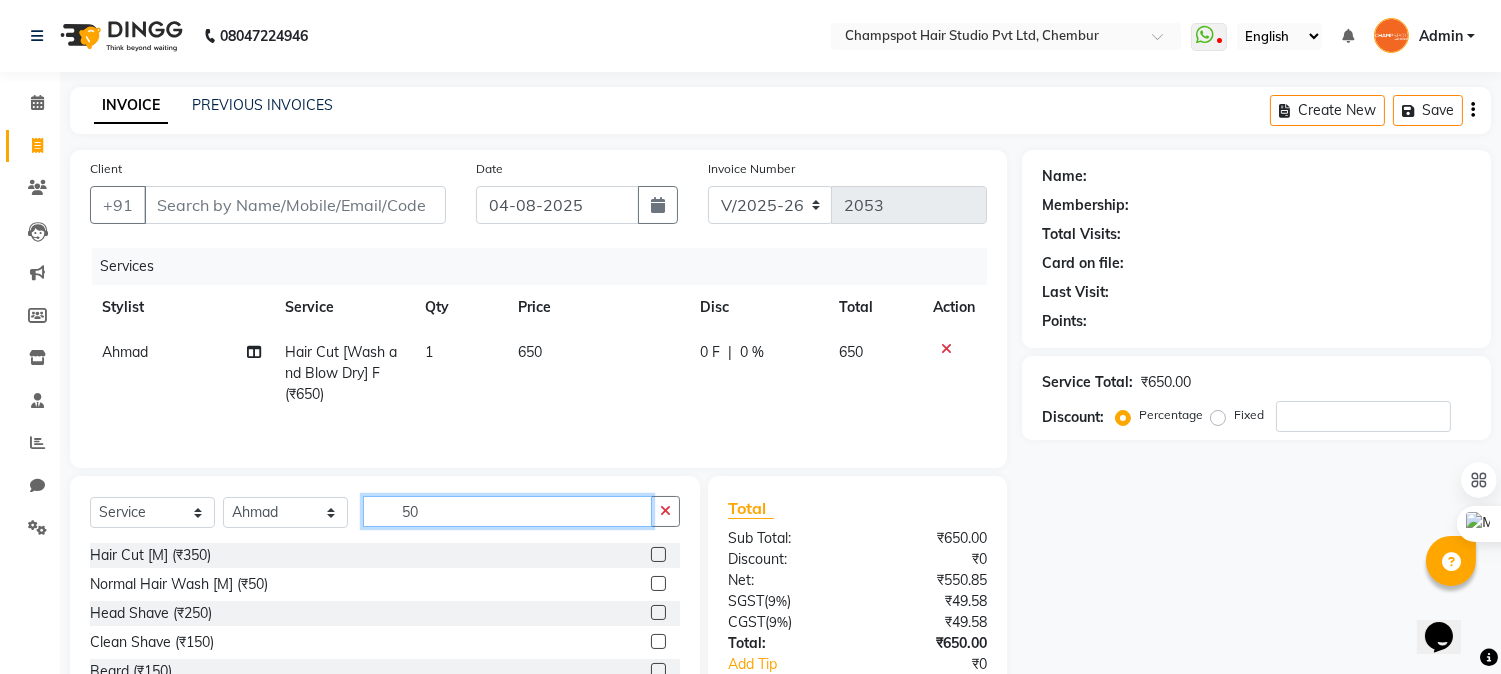 drag, startPoint x: 444, startPoint y: 507, endPoint x: 371, endPoint y: 514, distance: 73.33485 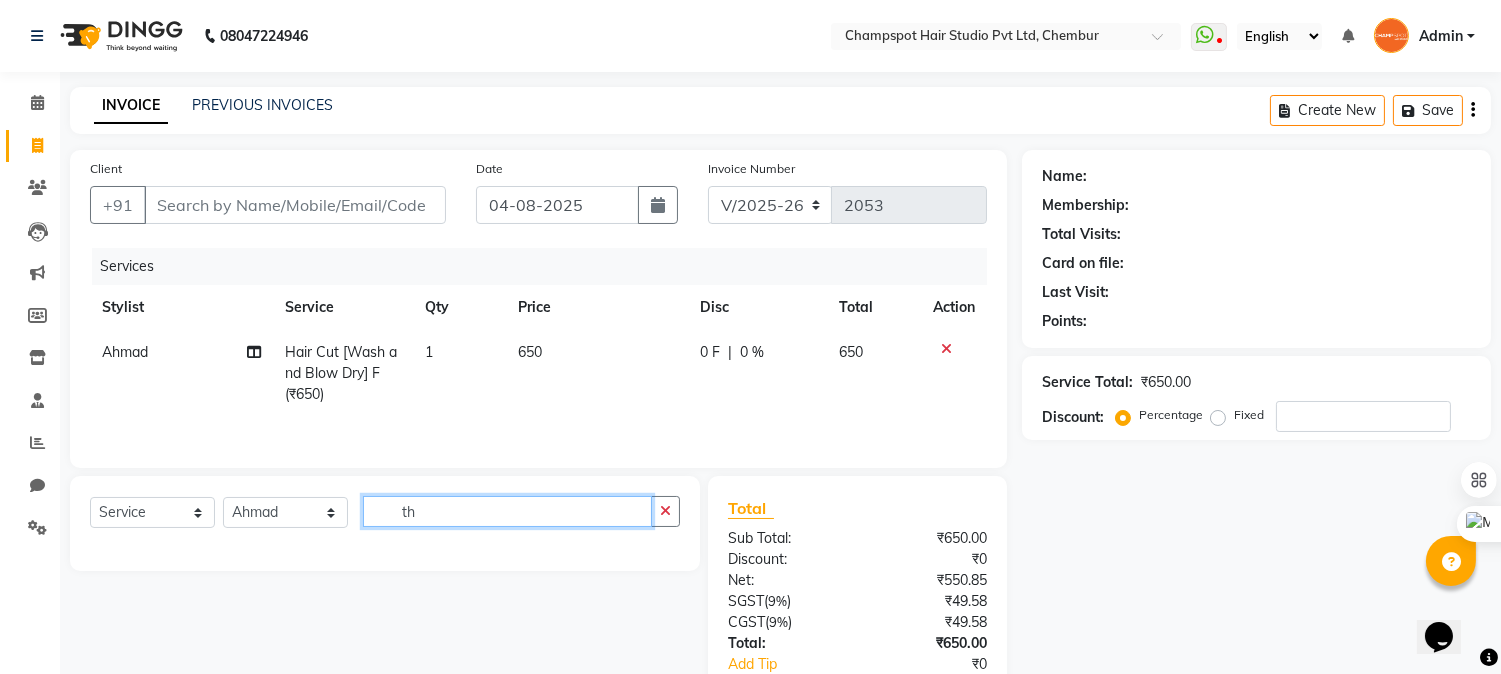 type on "t" 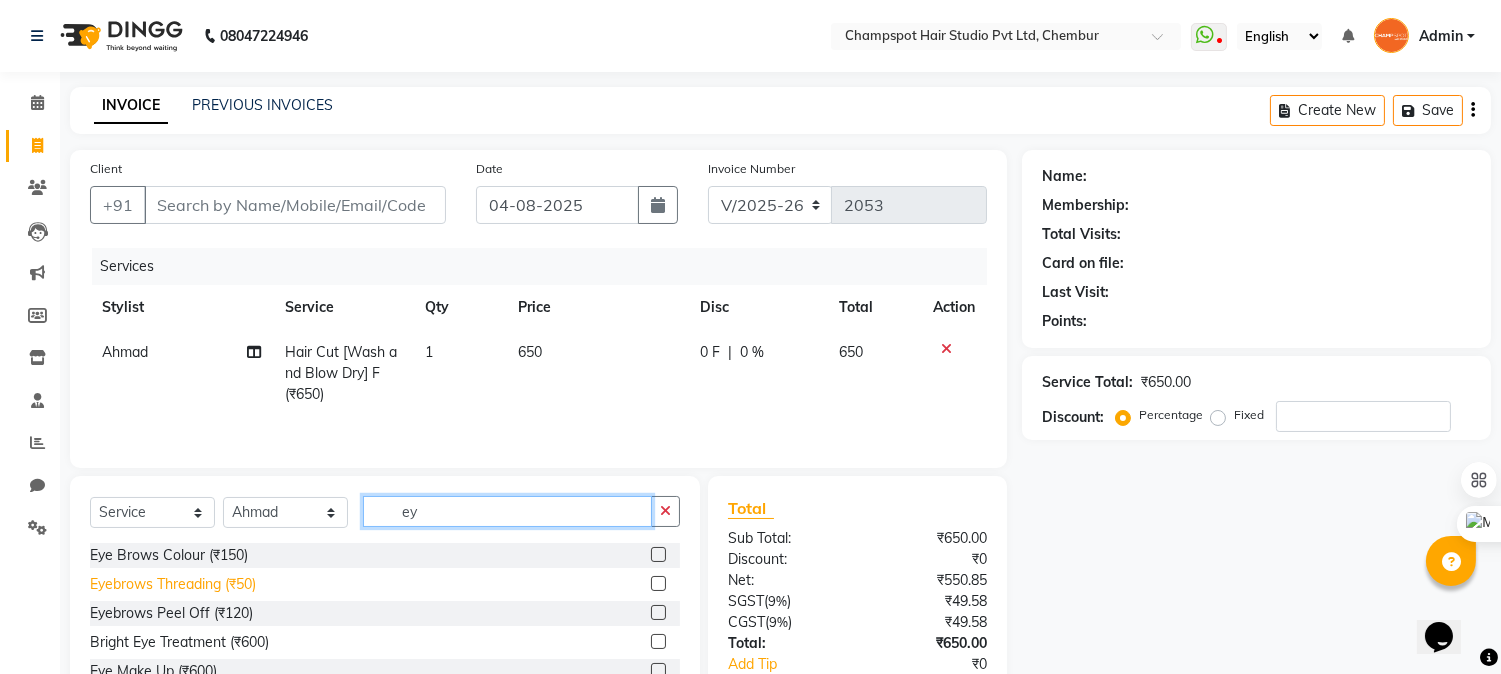 type on "ey" 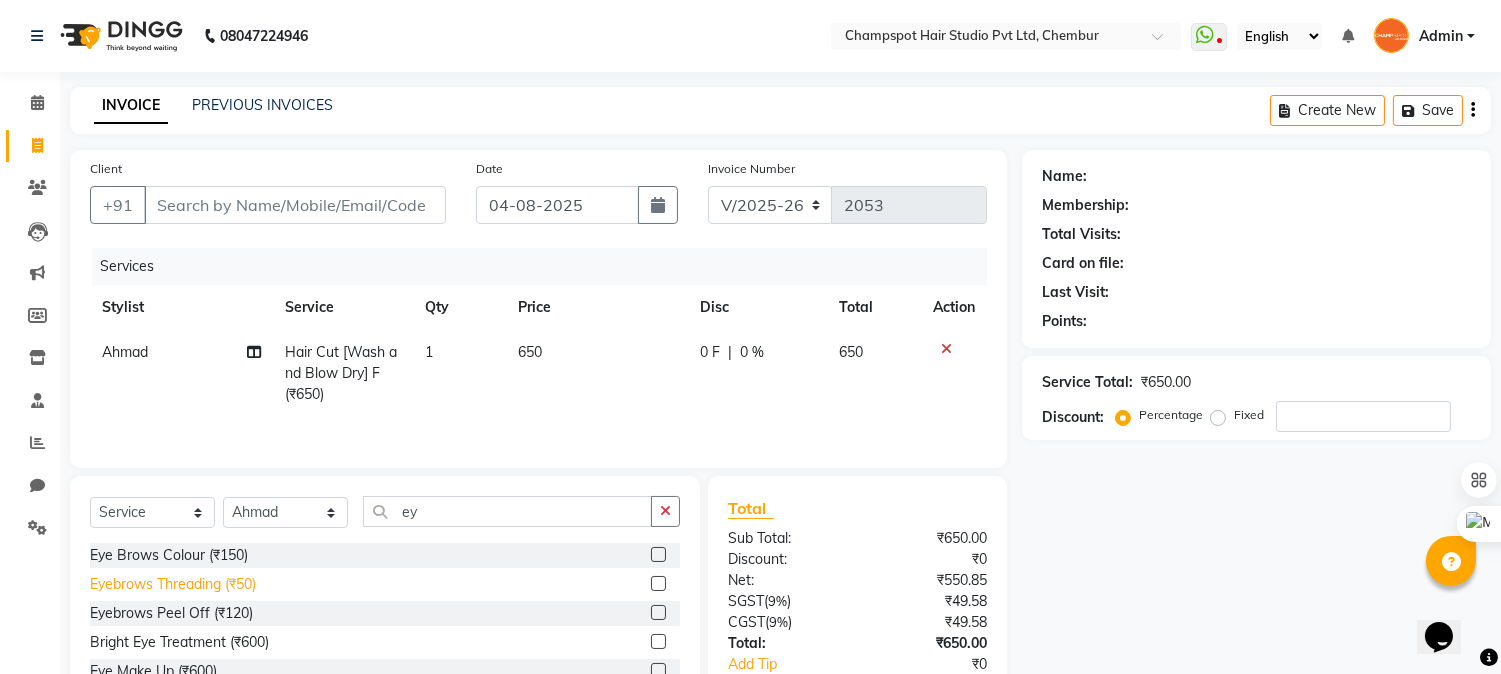 click on "Eyebrows Threading (₹50)" 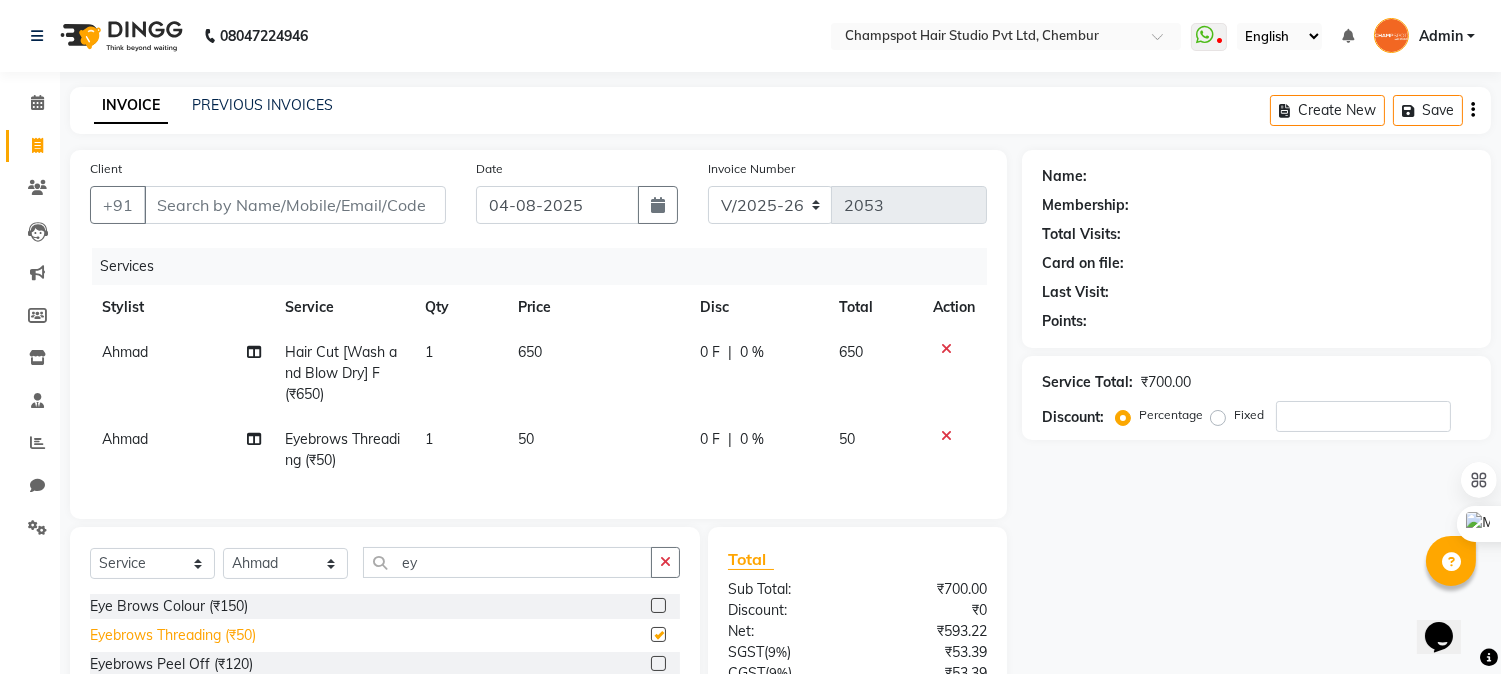 checkbox on "false" 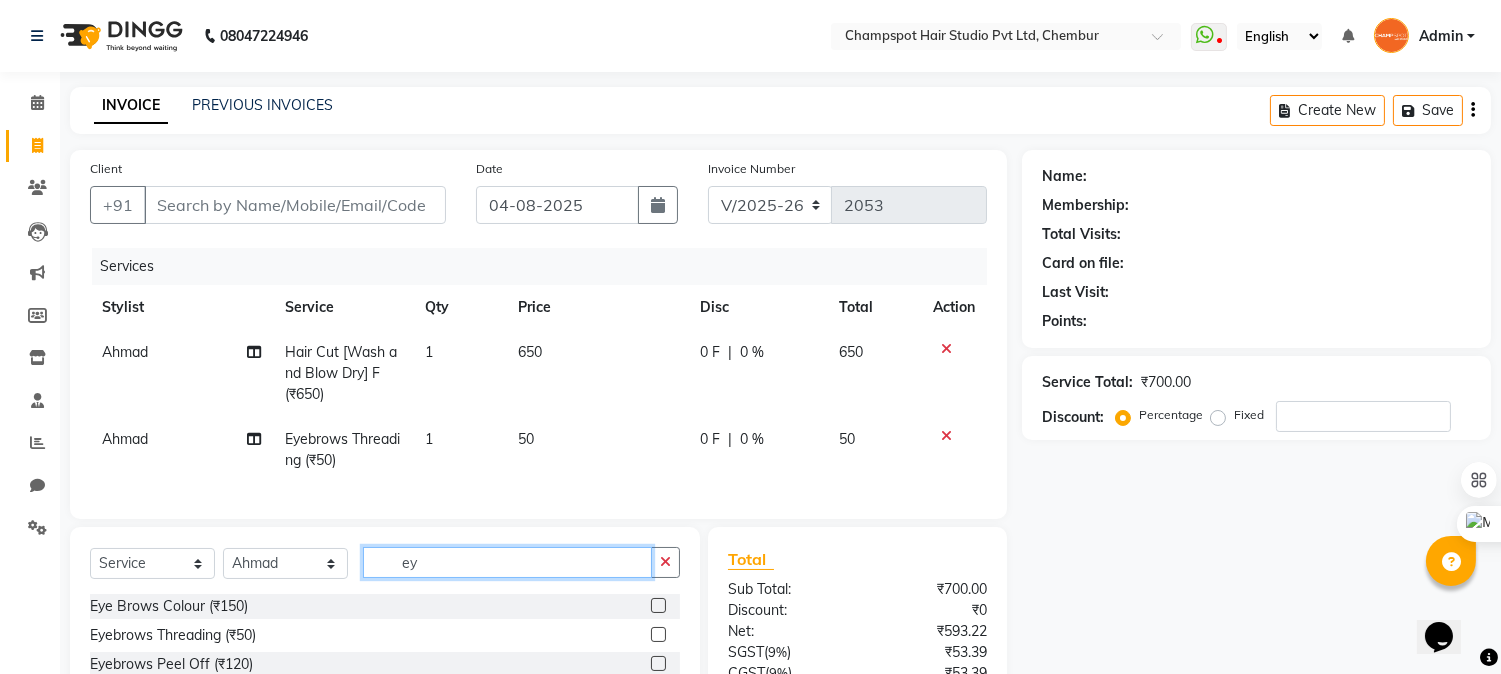 drag, startPoint x: 442, startPoint y: 571, endPoint x: 344, endPoint y: 588, distance: 99.46356 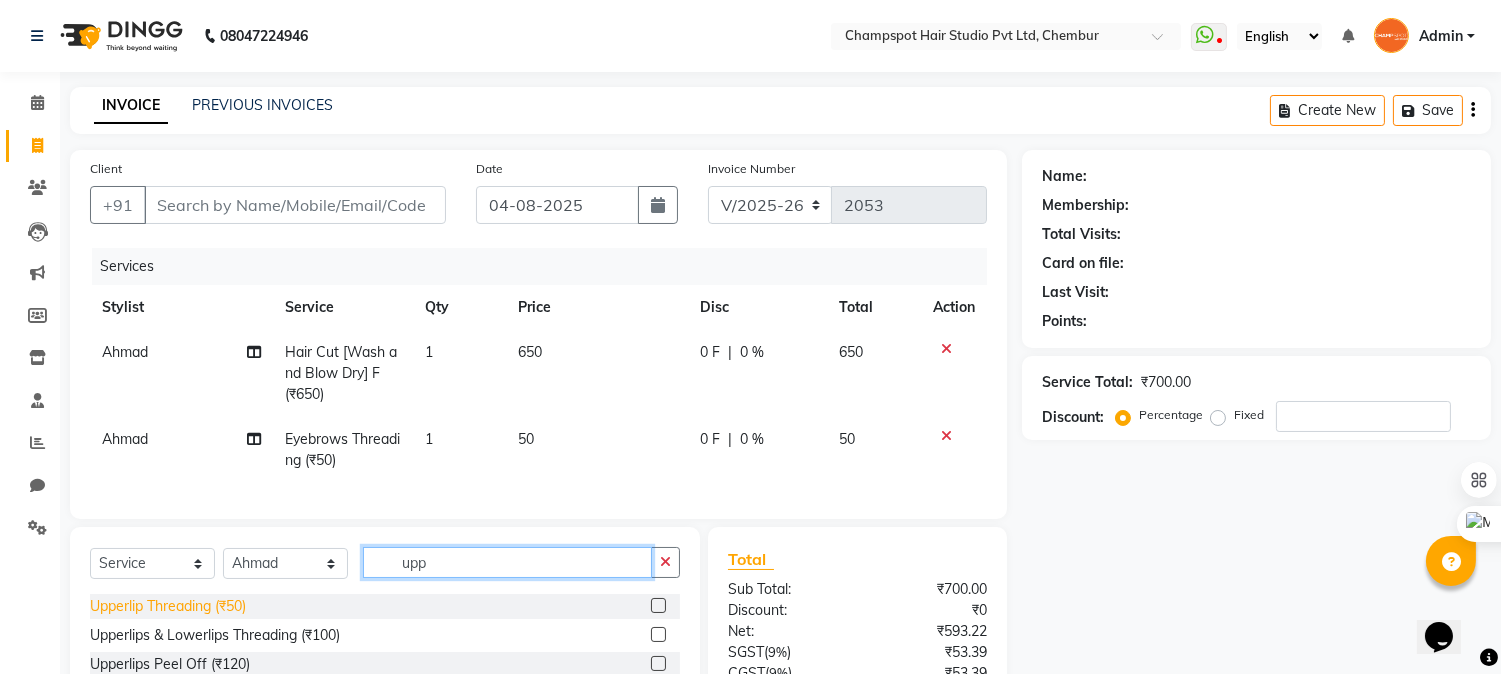 type on "upp" 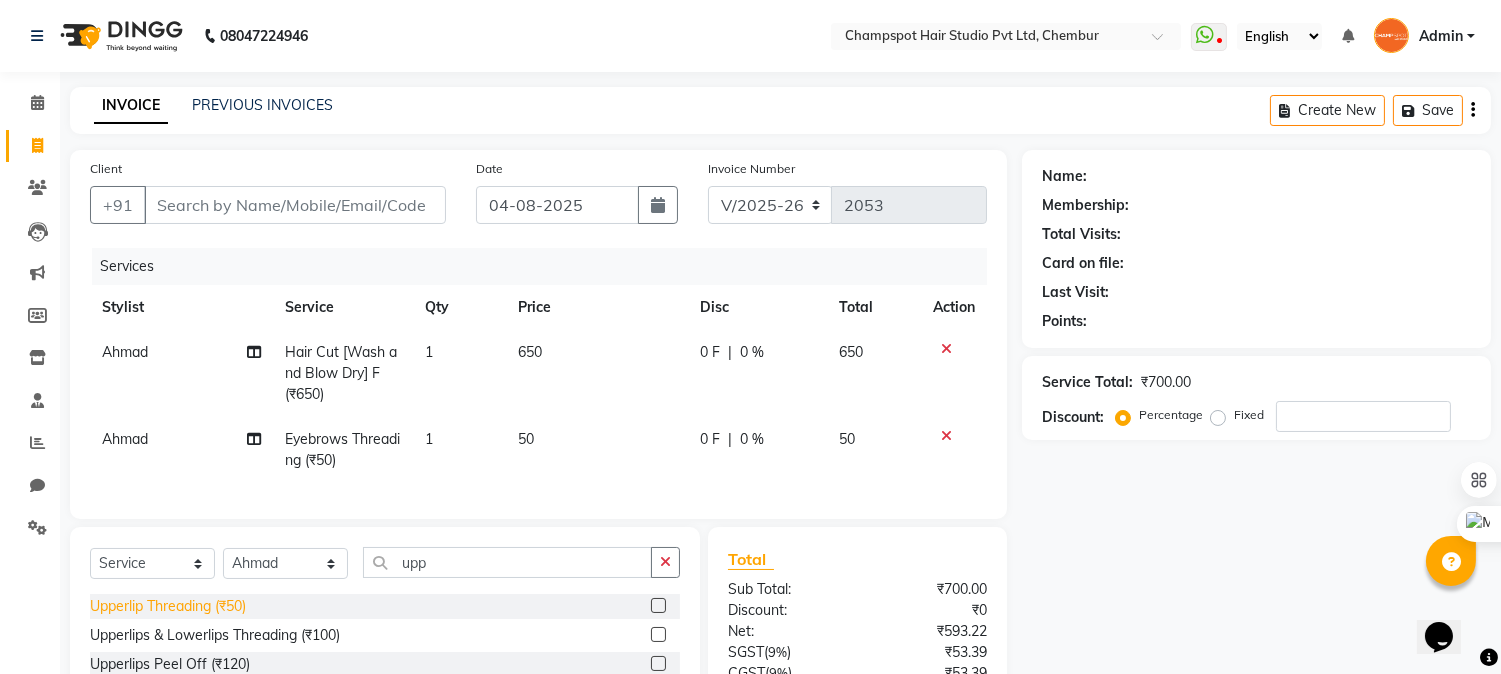 click on "Upperlip Threading (₹50)" 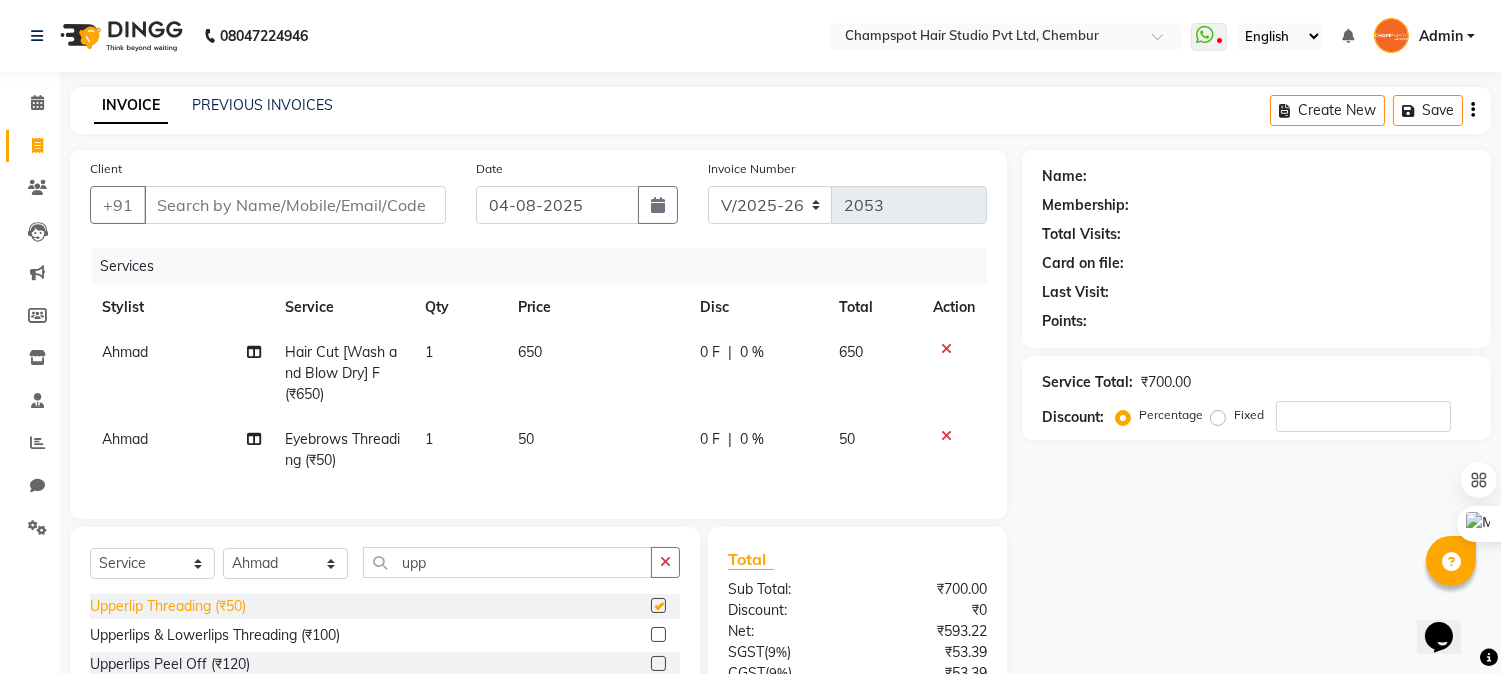 checkbox on "false" 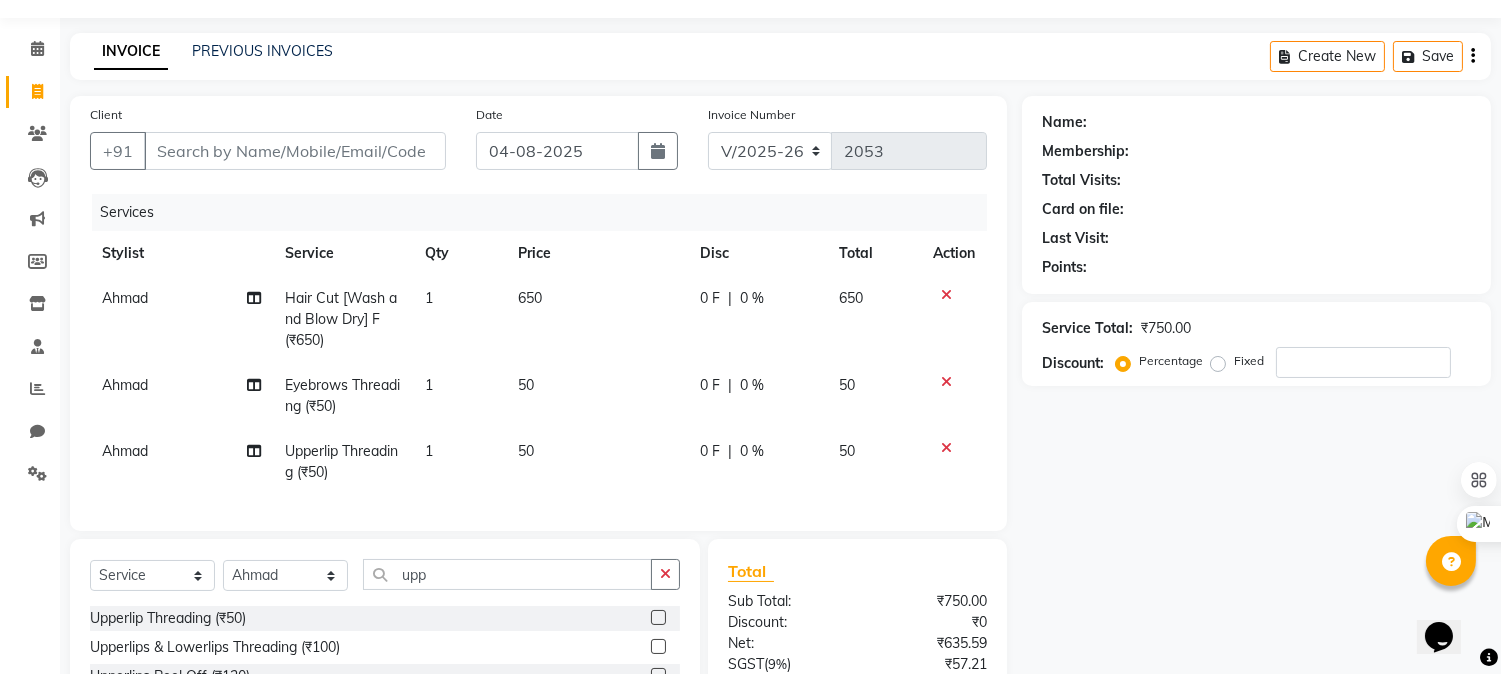 scroll, scrollTop: 37, scrollLeft: 0, axis: vertical 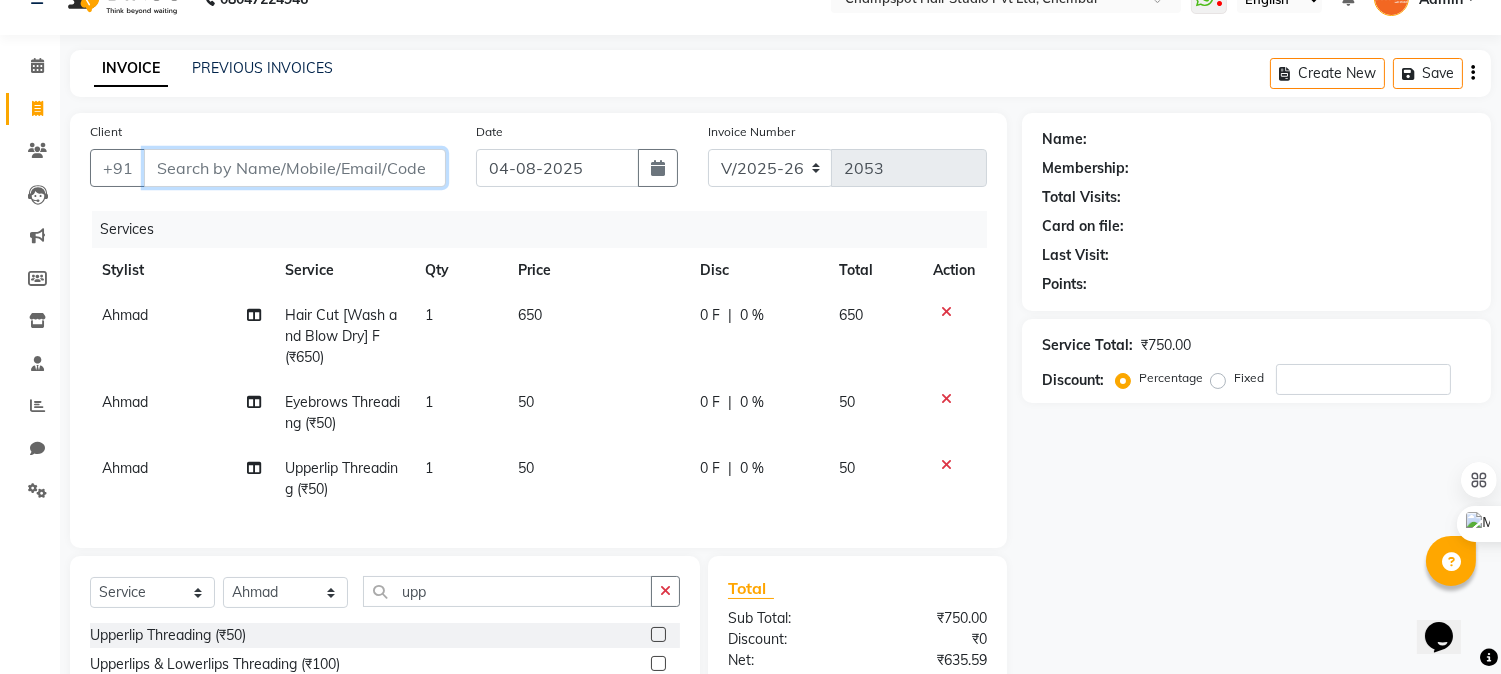 click on "Client" at bounding box center [295, 168] 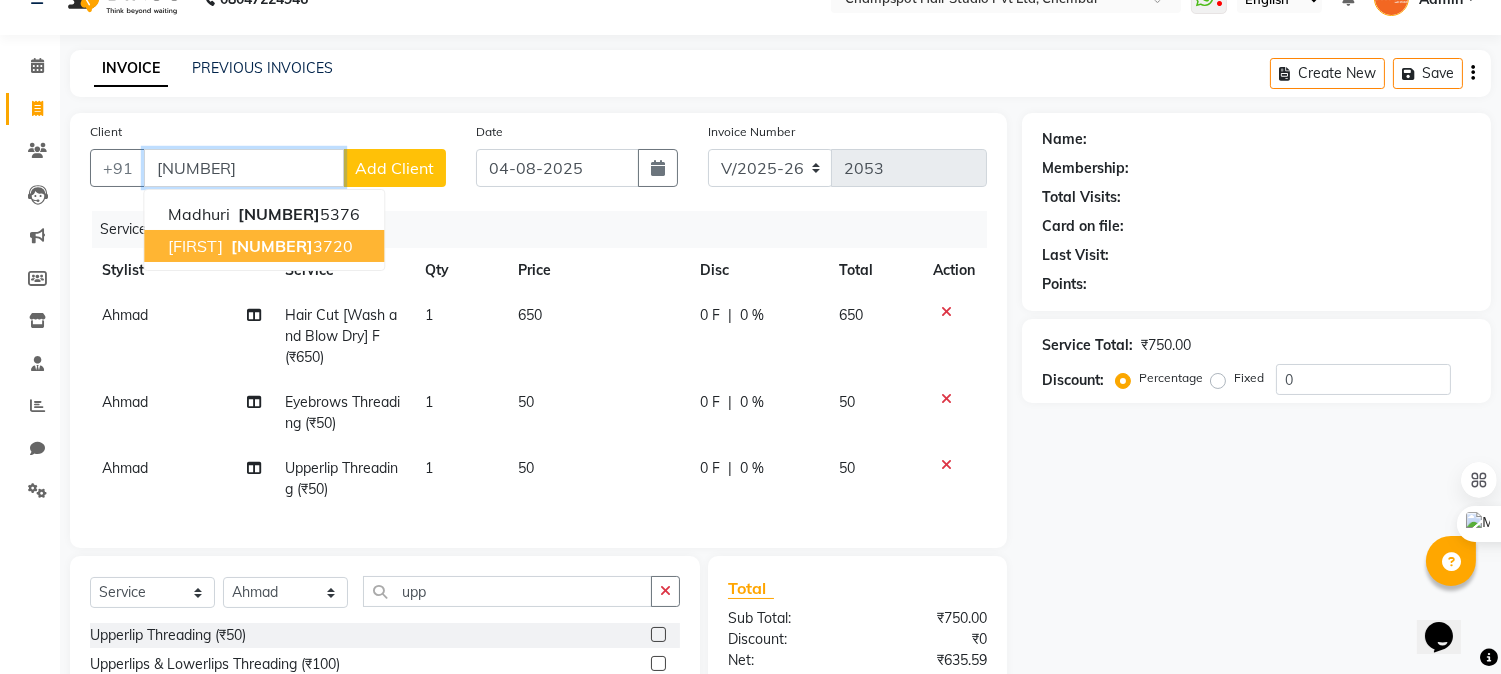 click on "[NUMBER]" at bounding box center [272, 246] 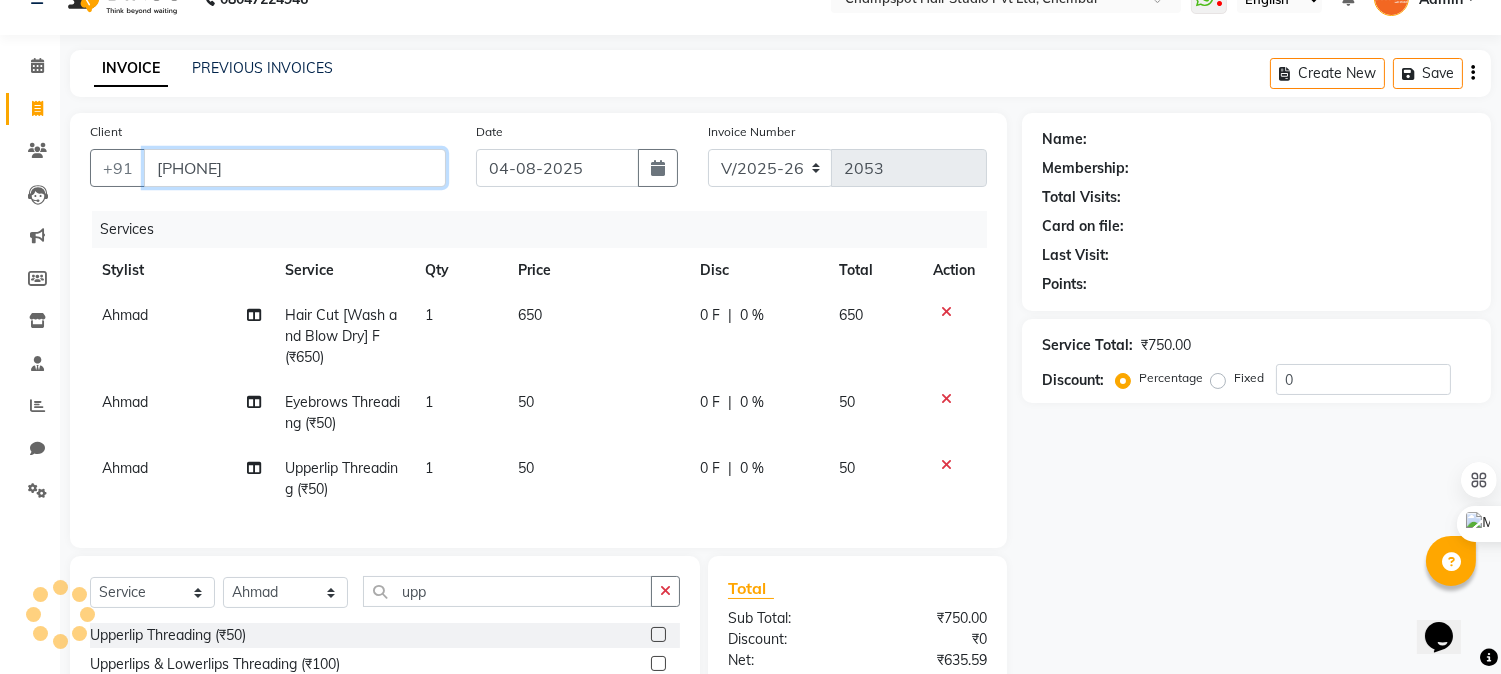 type on "[PHONE]" 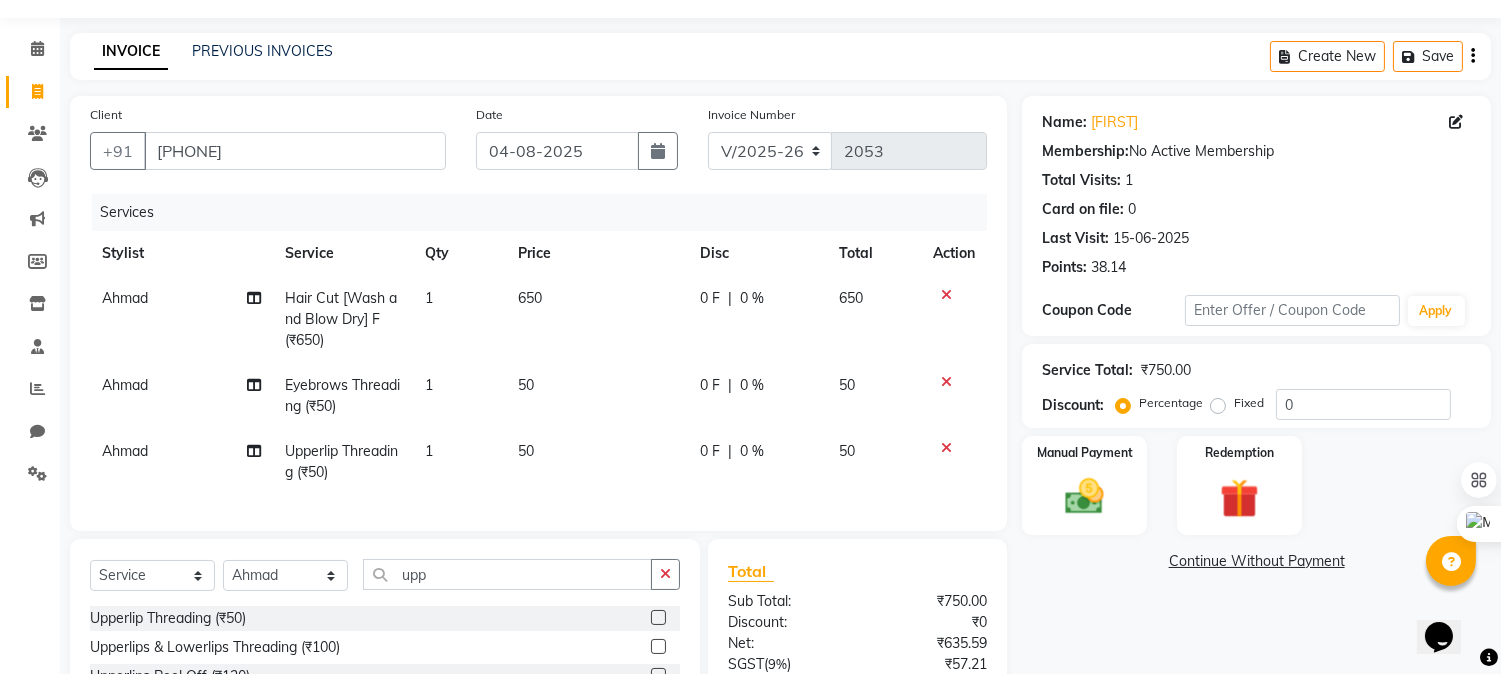 scroll, scrollTop: 260, scrollLeft: 0, axis: vertical 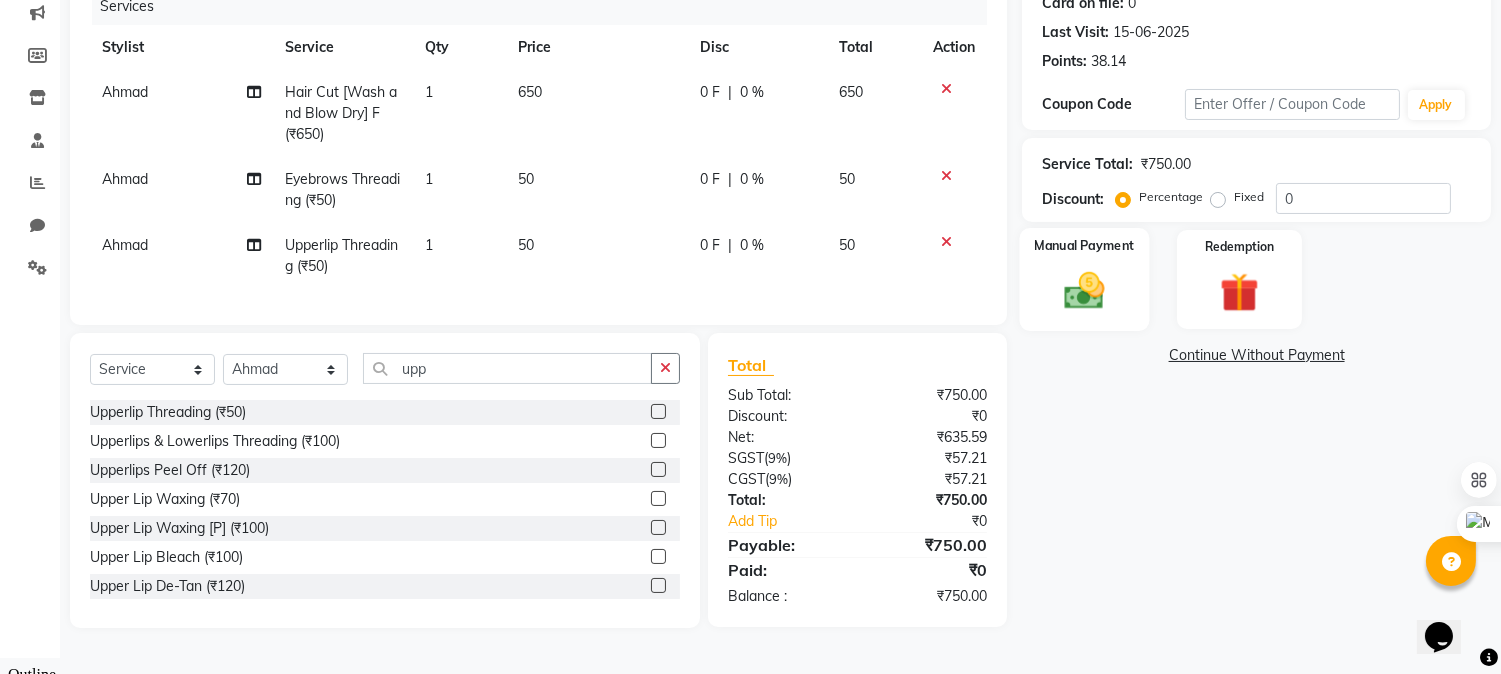 click 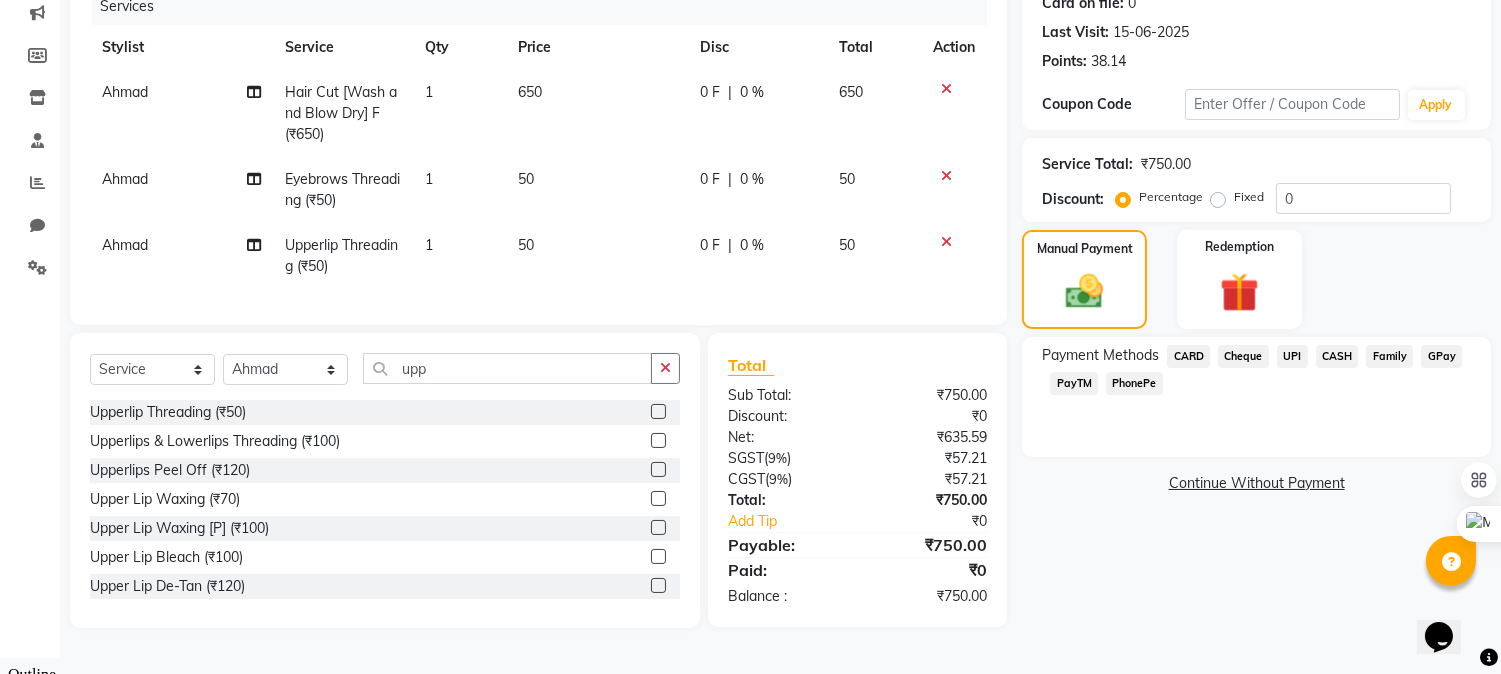 click on "UPI" 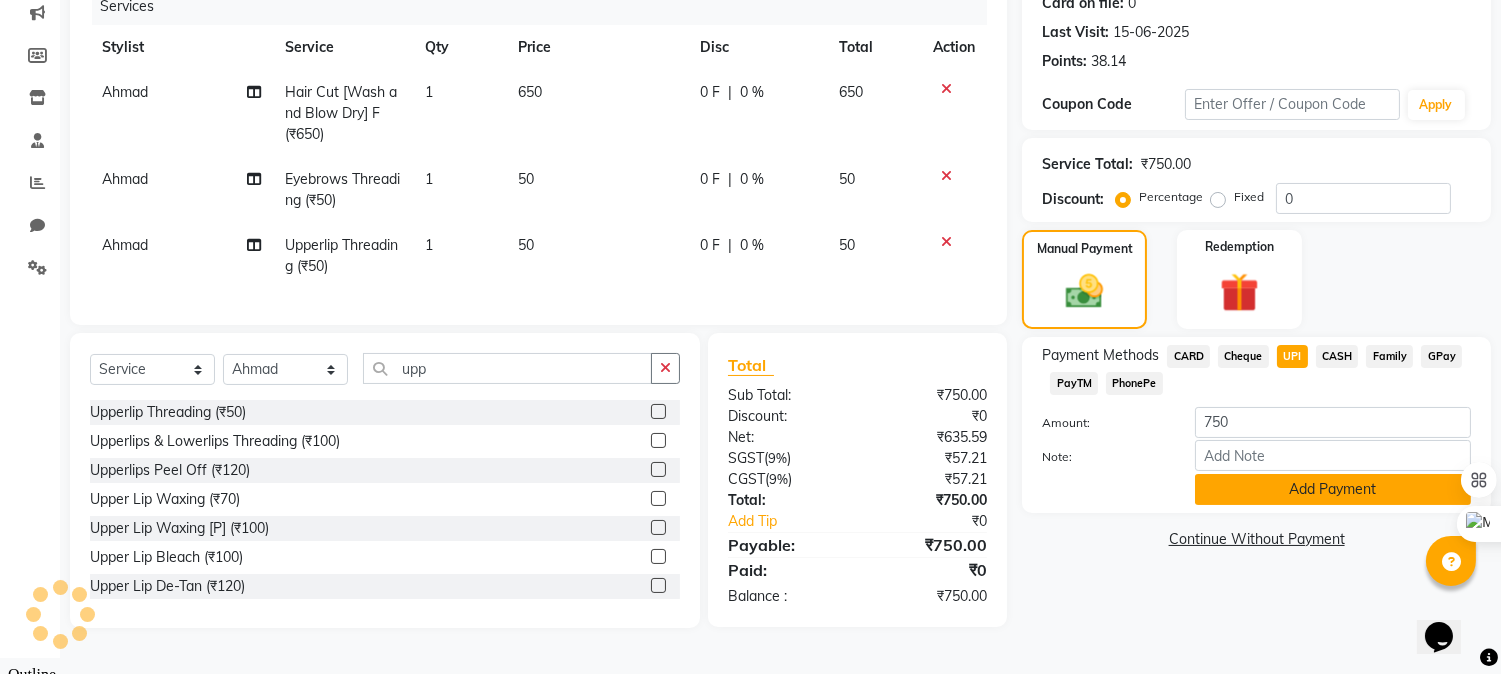 click on "Add Payment" 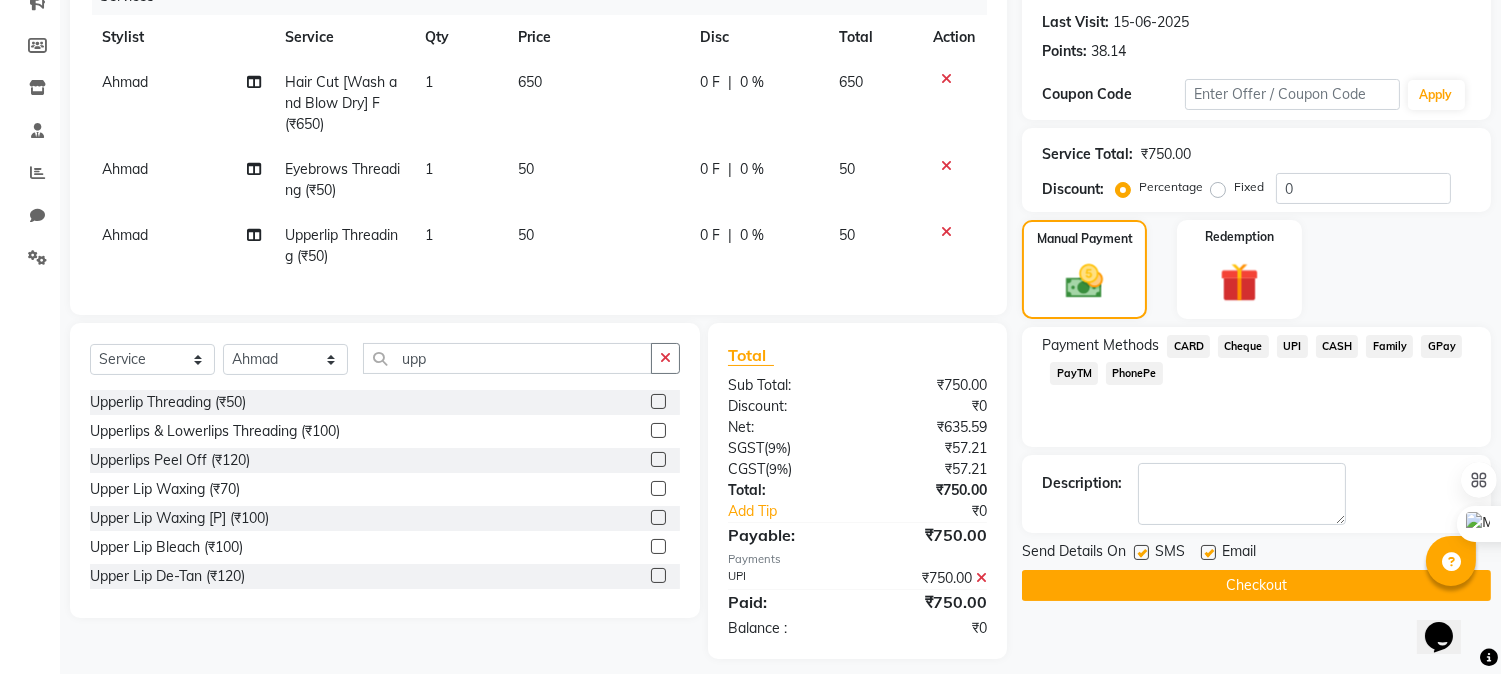 scroll, scrollTop: 301, scrollLeft: 0, axis: vertical 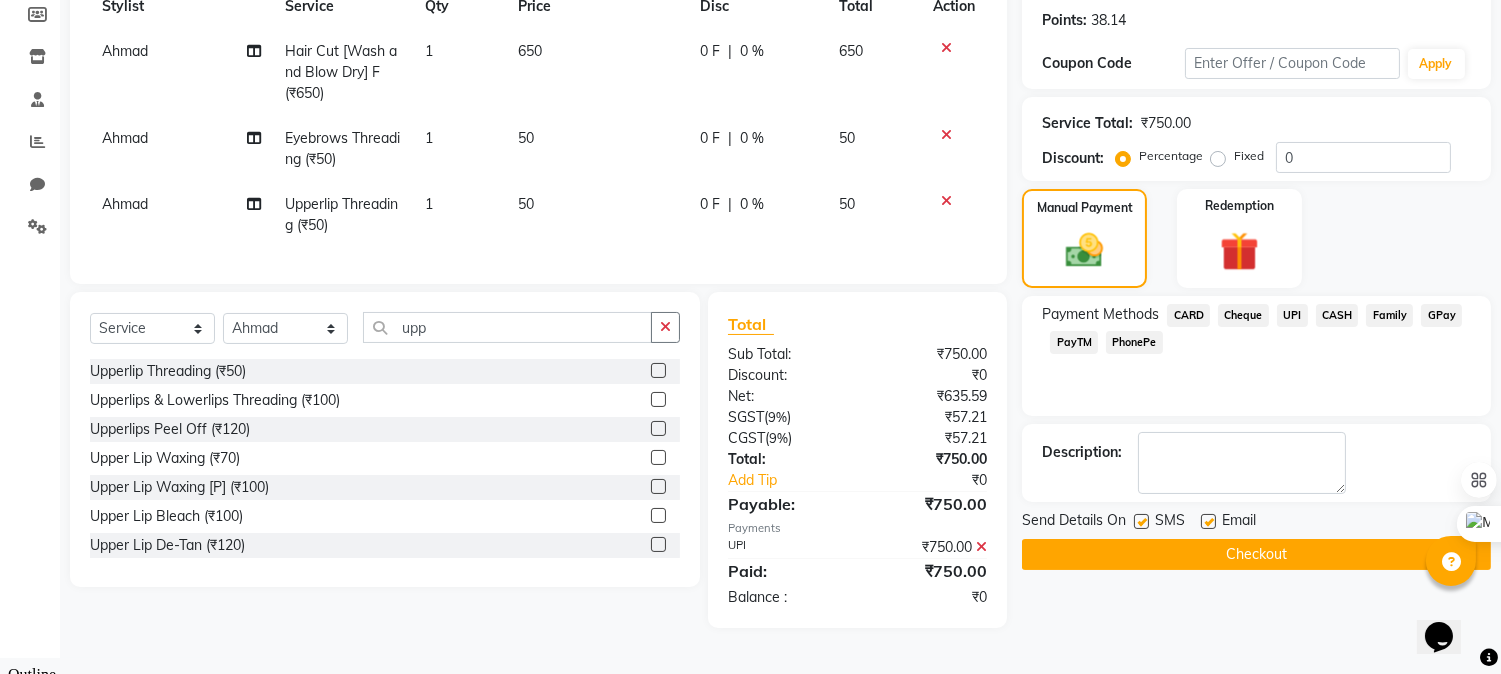 click on "Checkout" 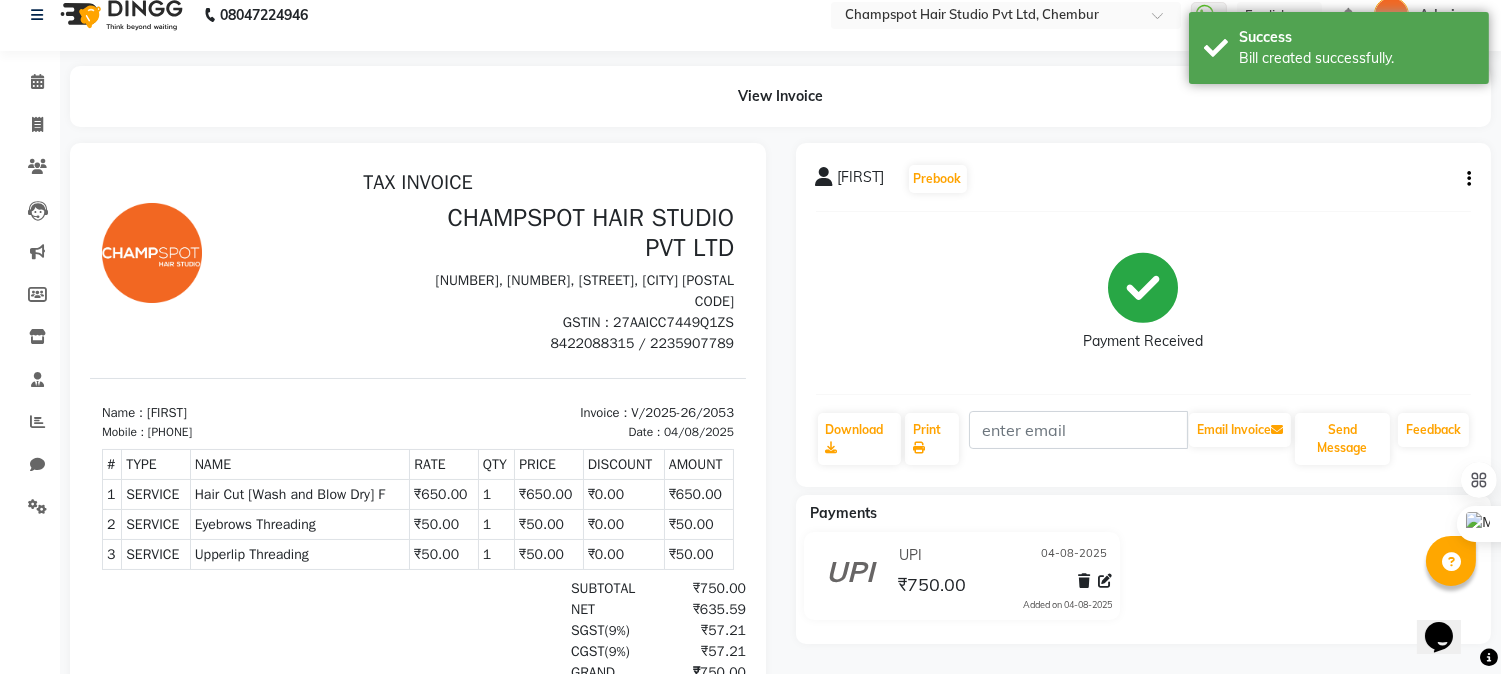 scroll, scrollTop: 0, scrollLeft: 0, axis: both 